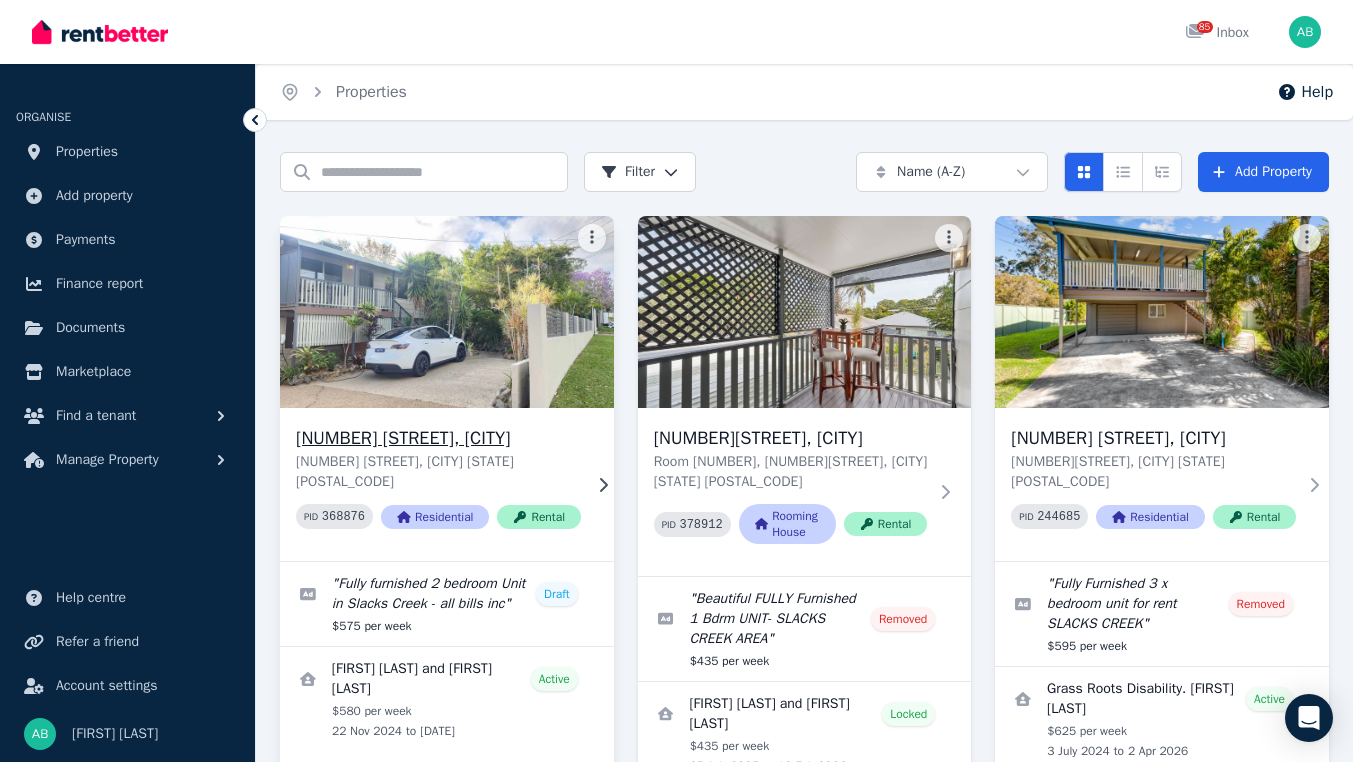 scroll, scrollTop: 300, scrollLeft: 0, axis: vertical 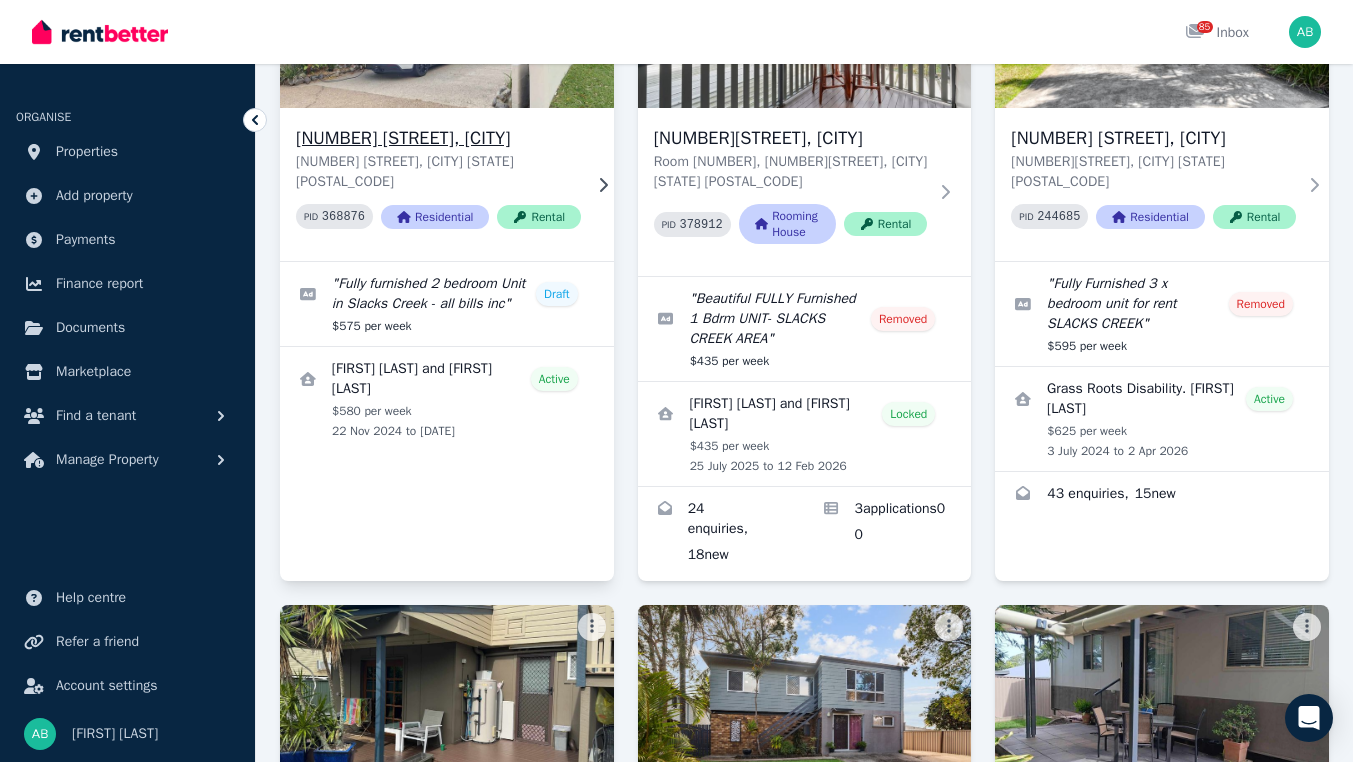 click on "[NUMBER] [STREET], [CITY]" at bounding box center [438, 138] 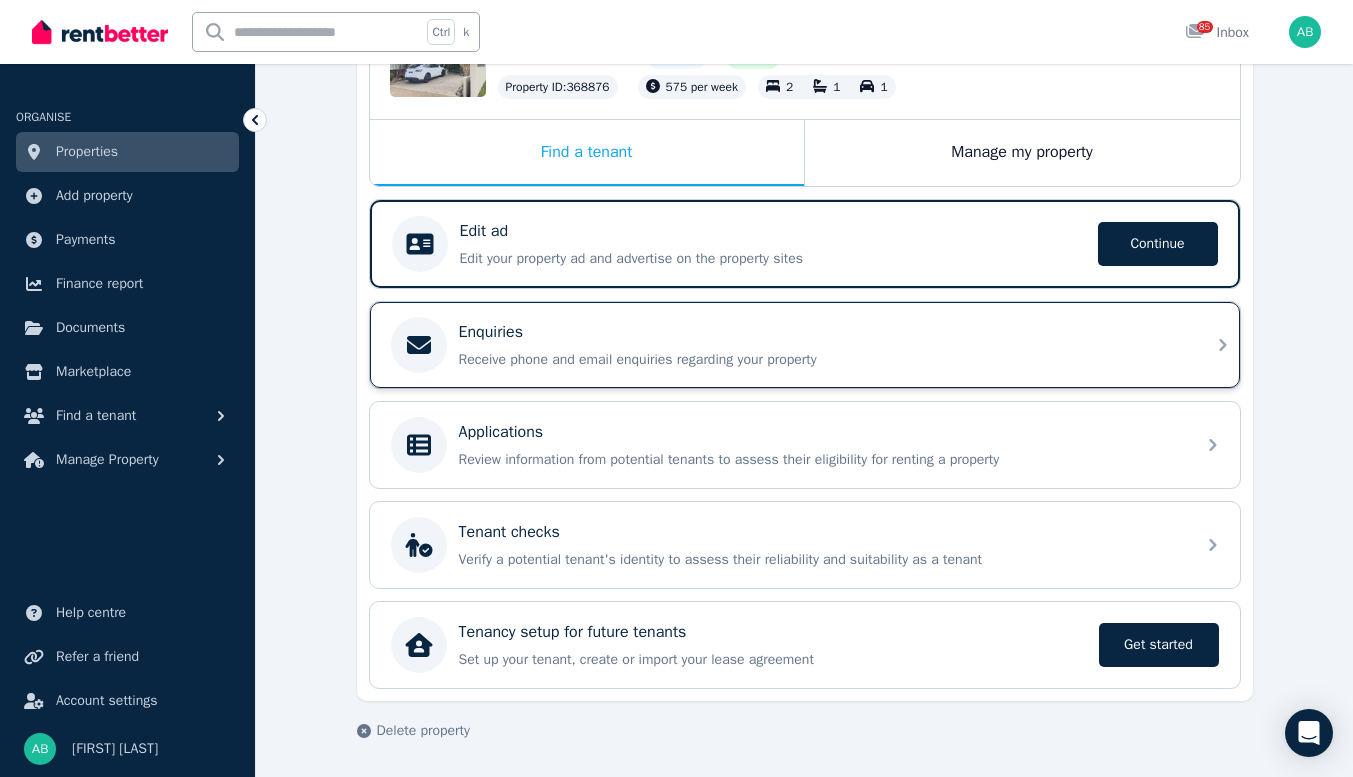 scroll, scrollTop: 232, scrollLeft: 0, axis: vertical 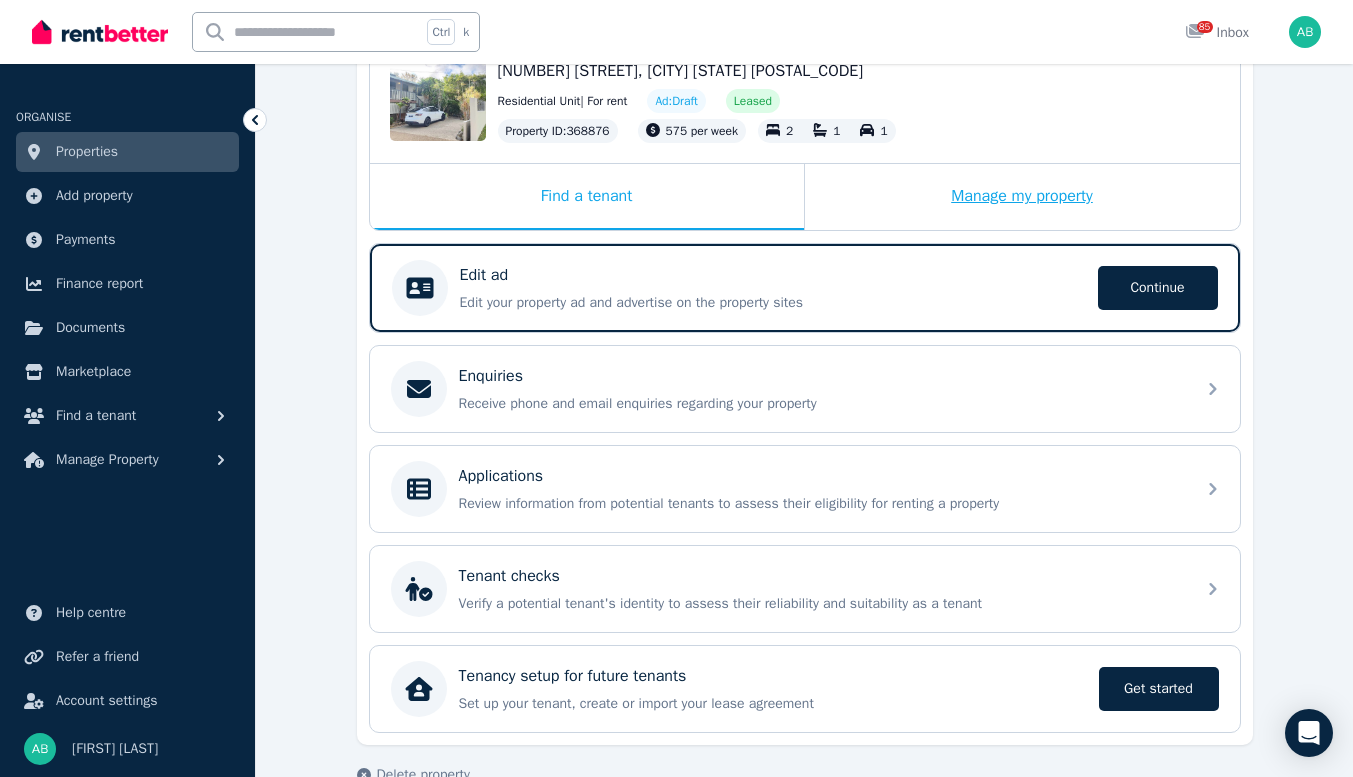 click on "Manage my property" at bounding box center [1022, 197] 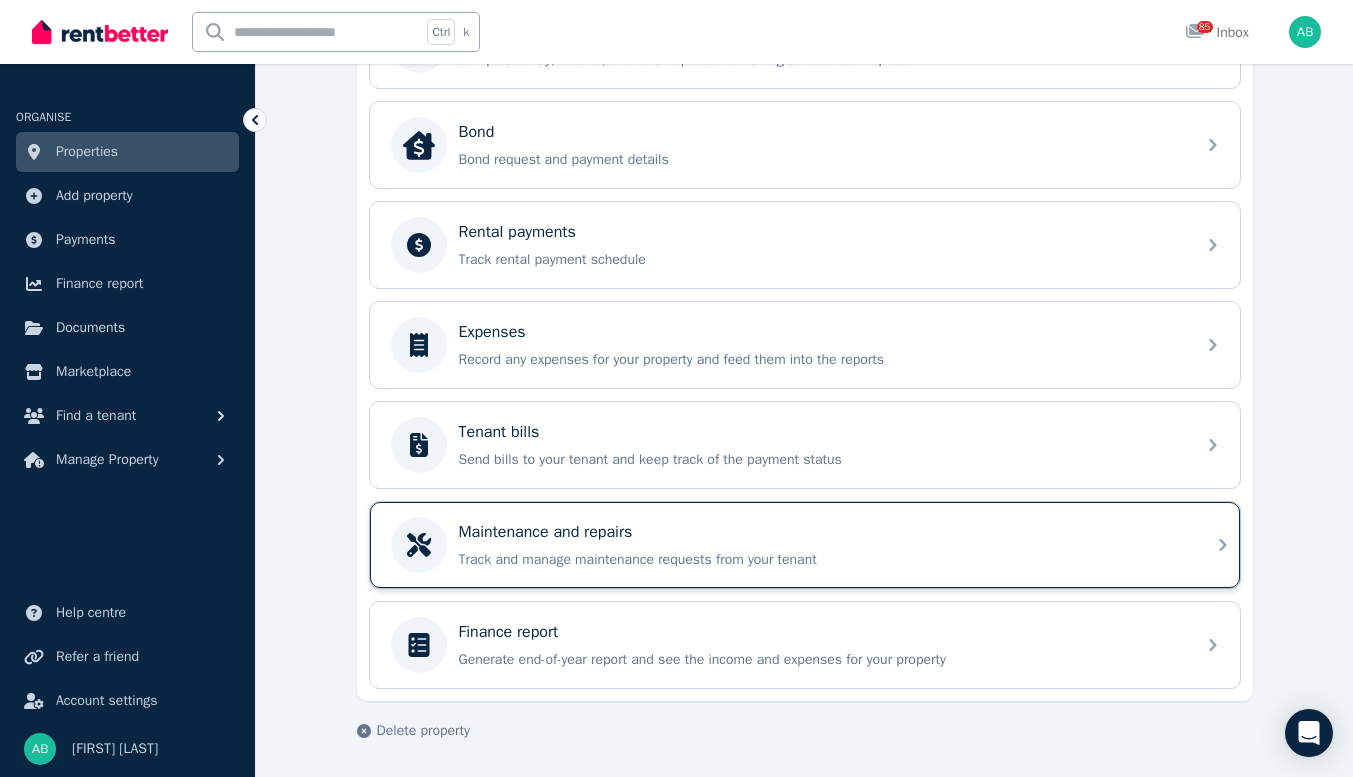 scroll, scrollTop: 797, scrollLeft: 0, axis: vertical 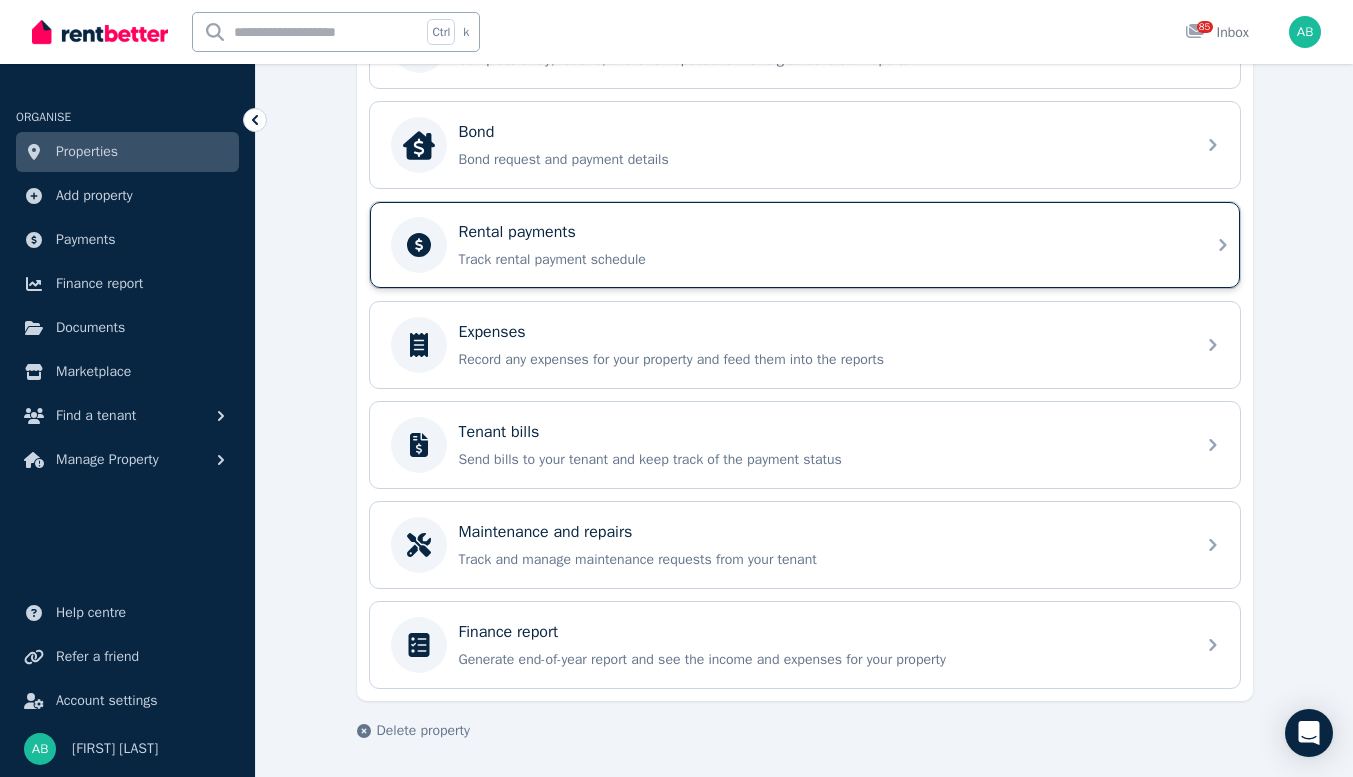 click on "Rental payments" at bounding box center [517, 232] 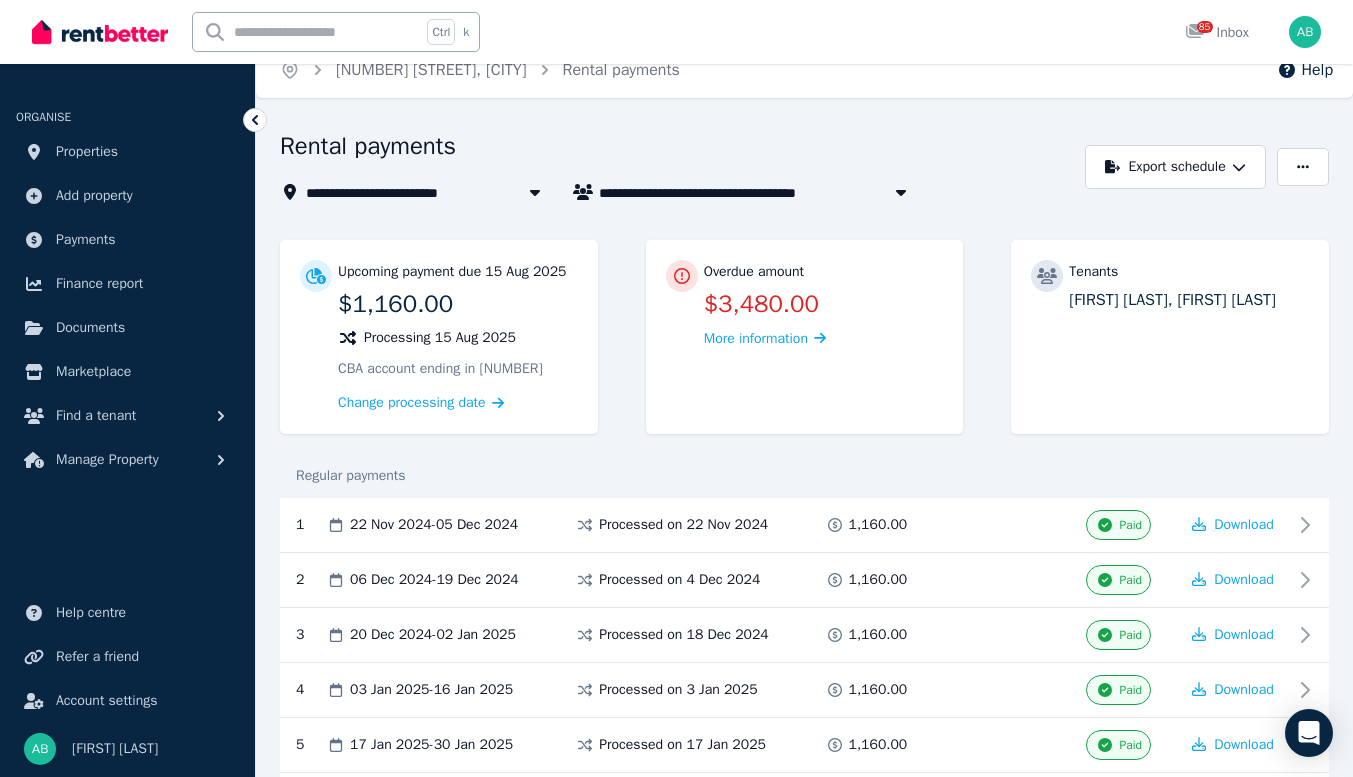 scroll, scrollTop: 0, scrollLeft: 0, axis: both 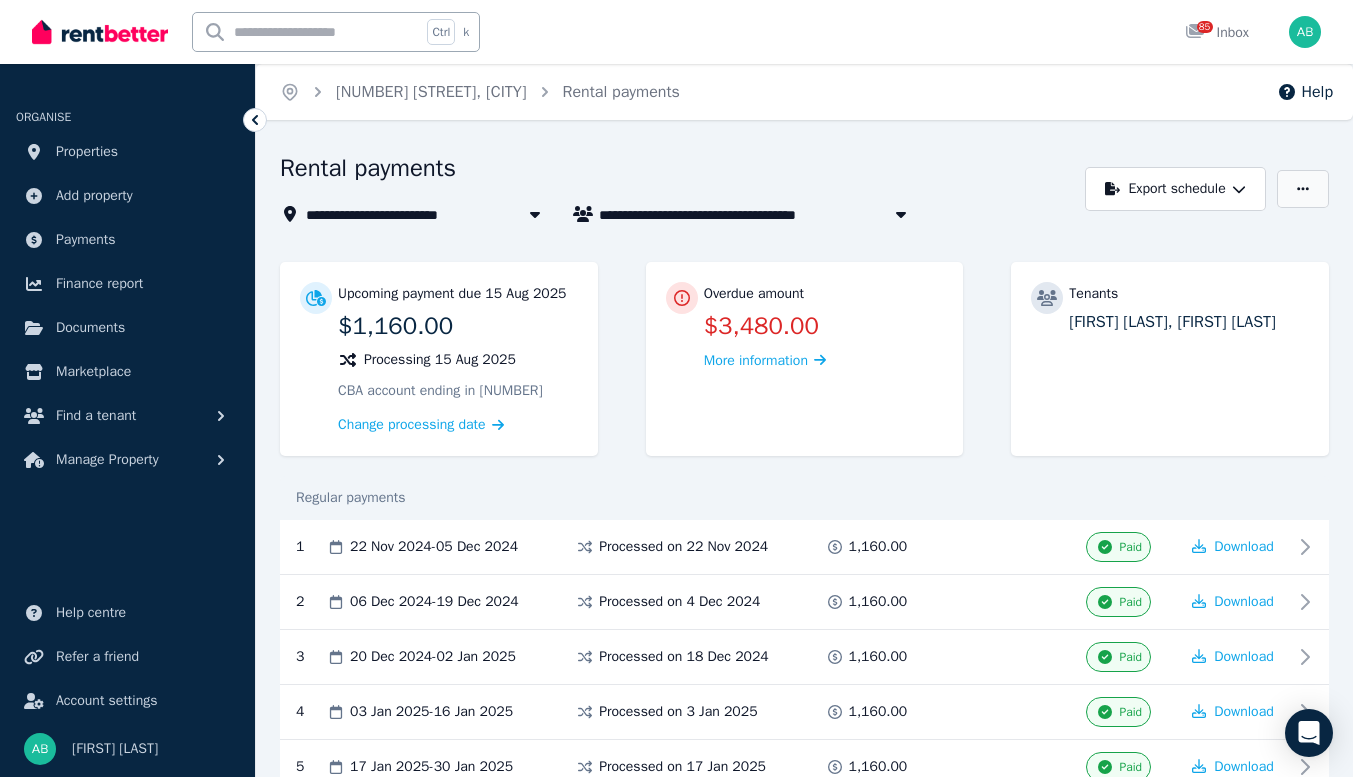 click 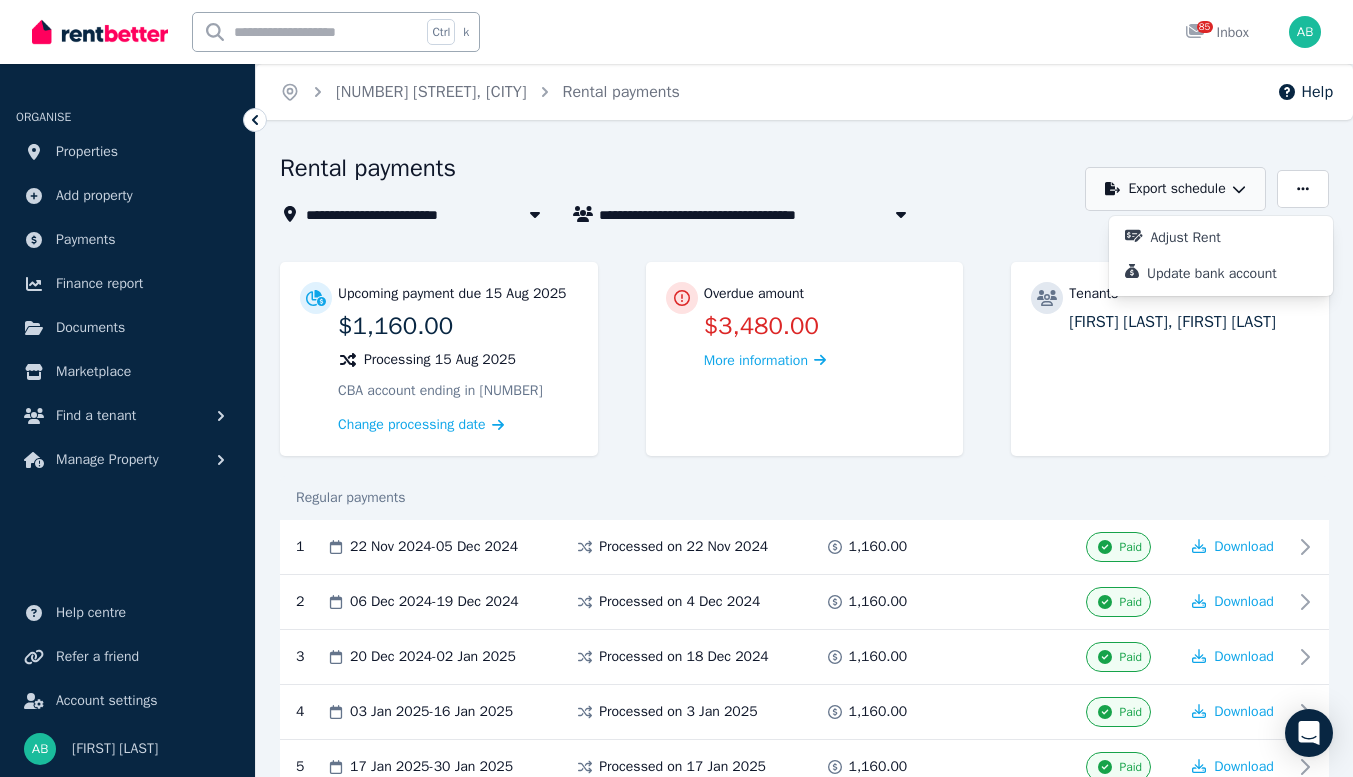 click 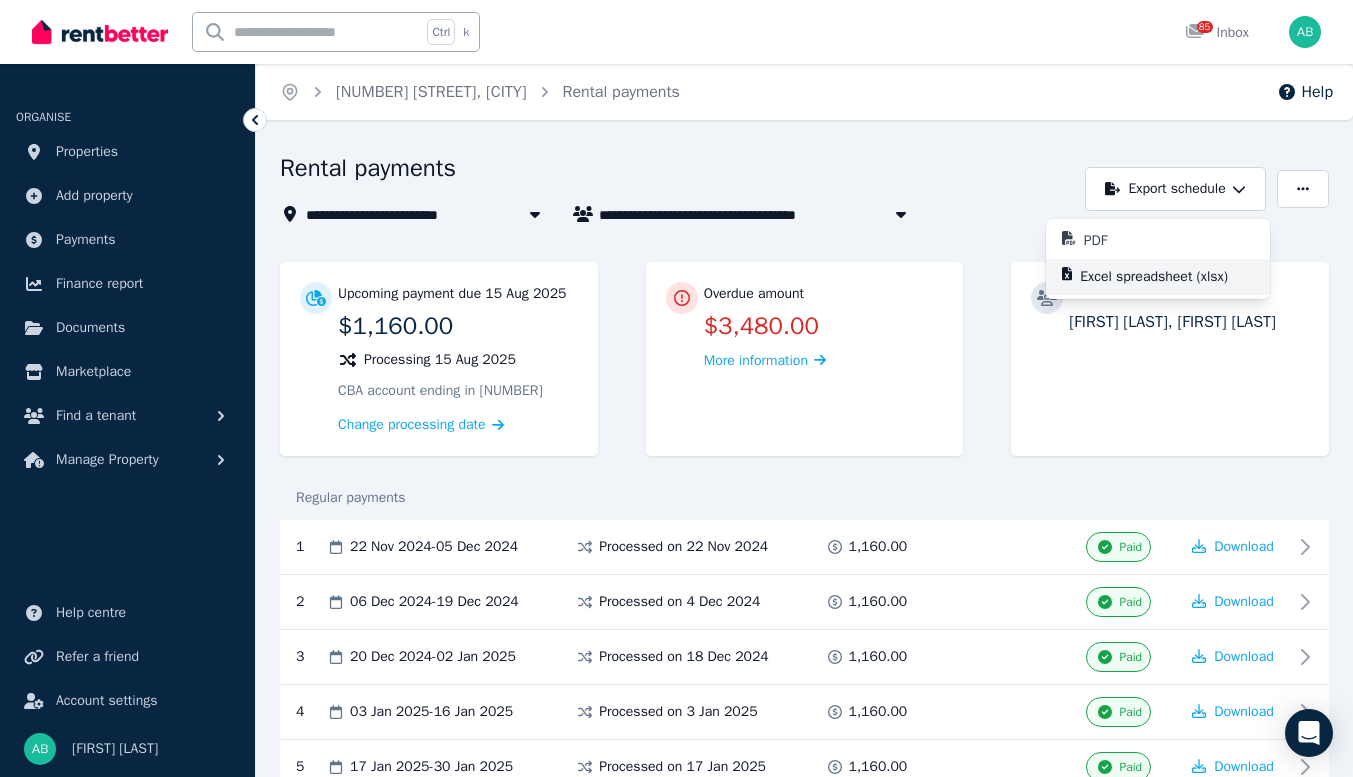 click on "Excel spreadsheet (xlsx)" at bounding box center (1162, 277) 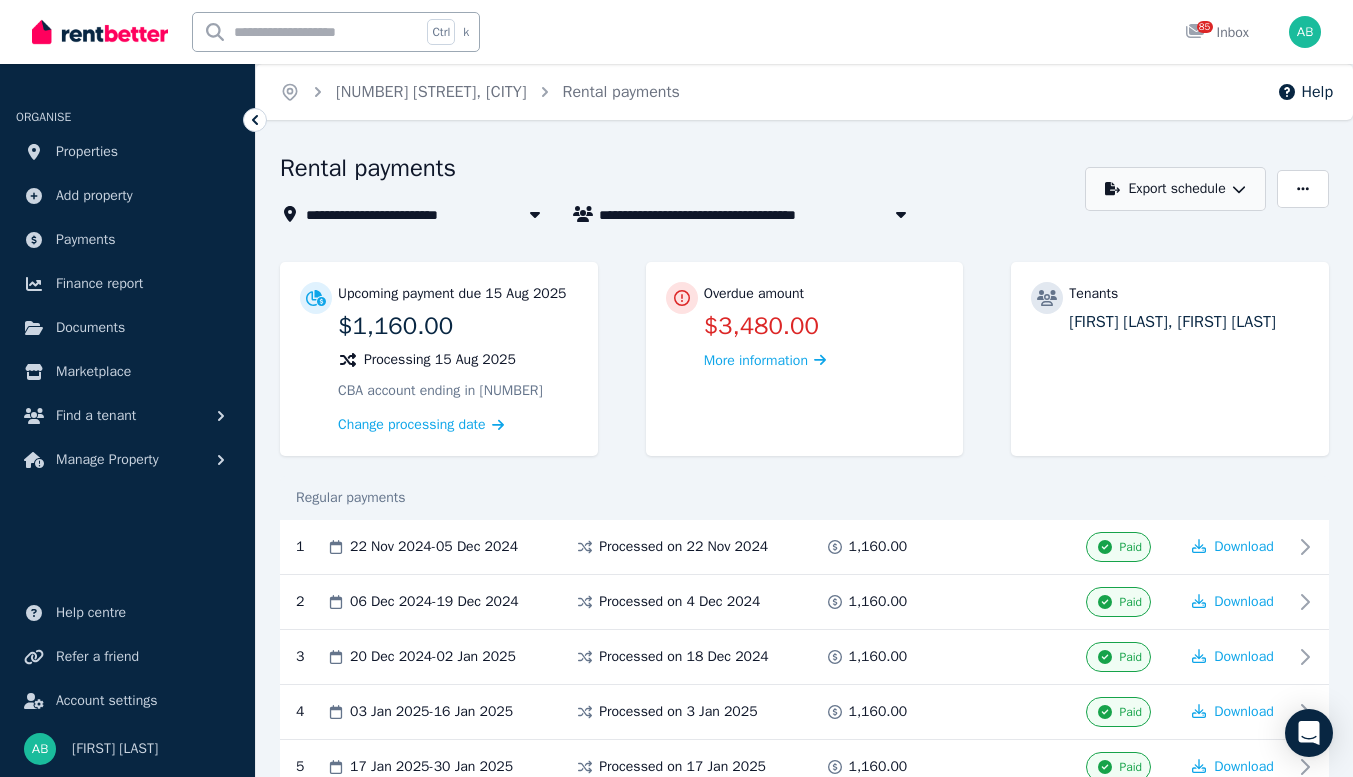 click 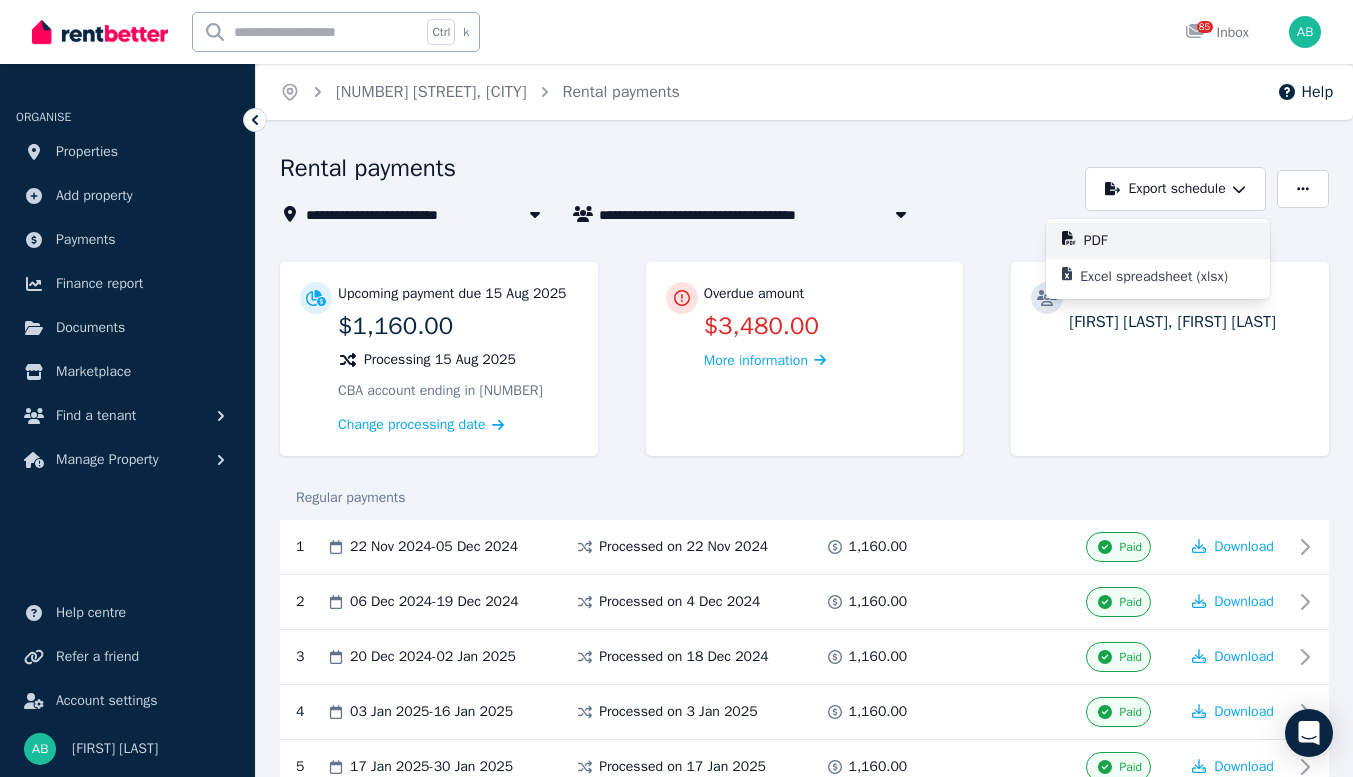 click on "PDF" at bounding box center (1169, 241) 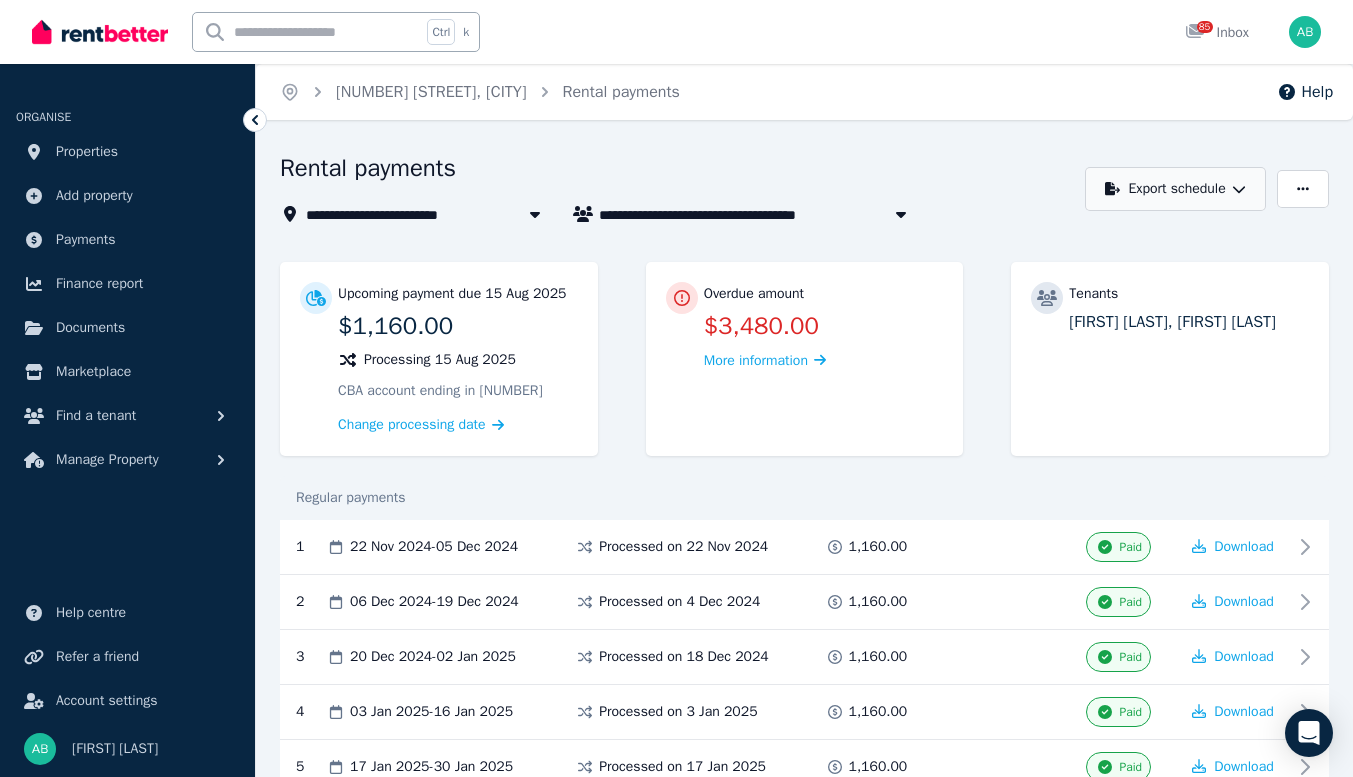 click 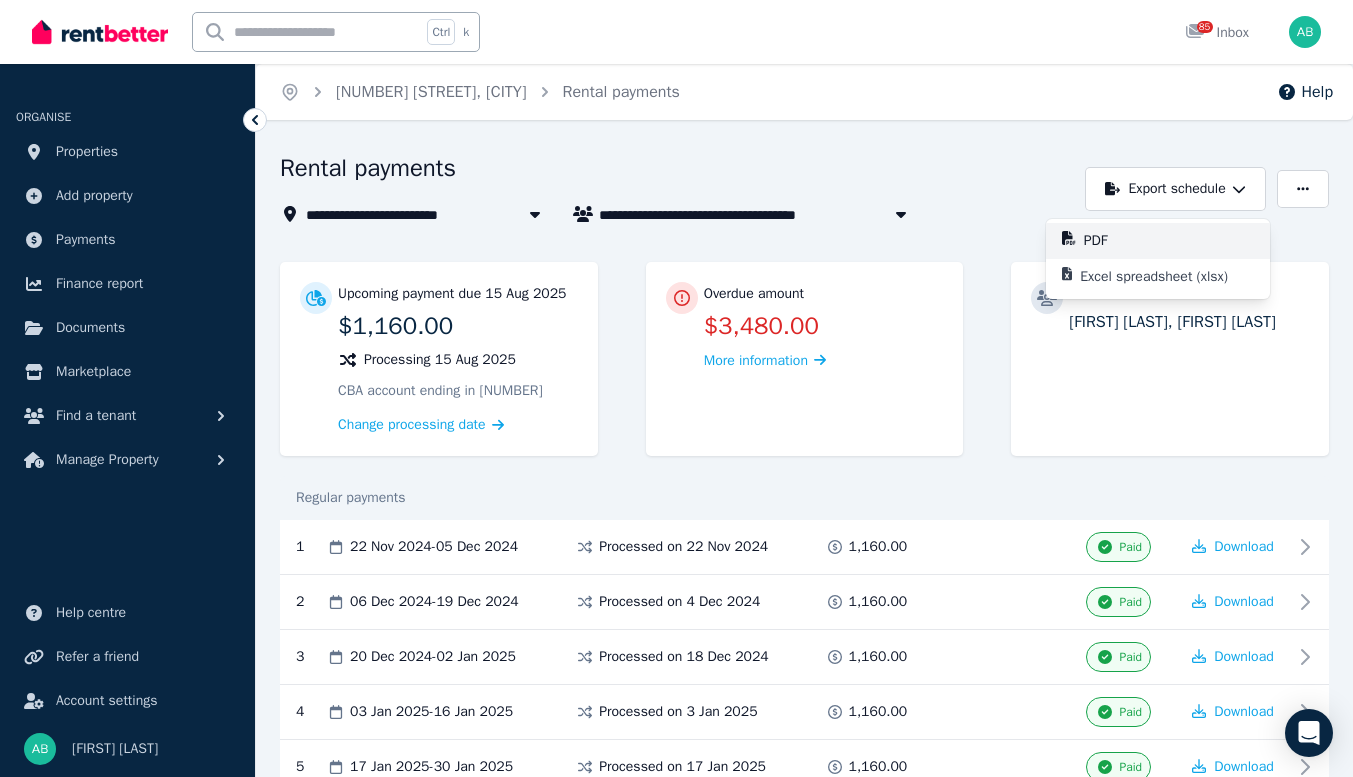 click on "PDF" at bounding box center (1104, 241) 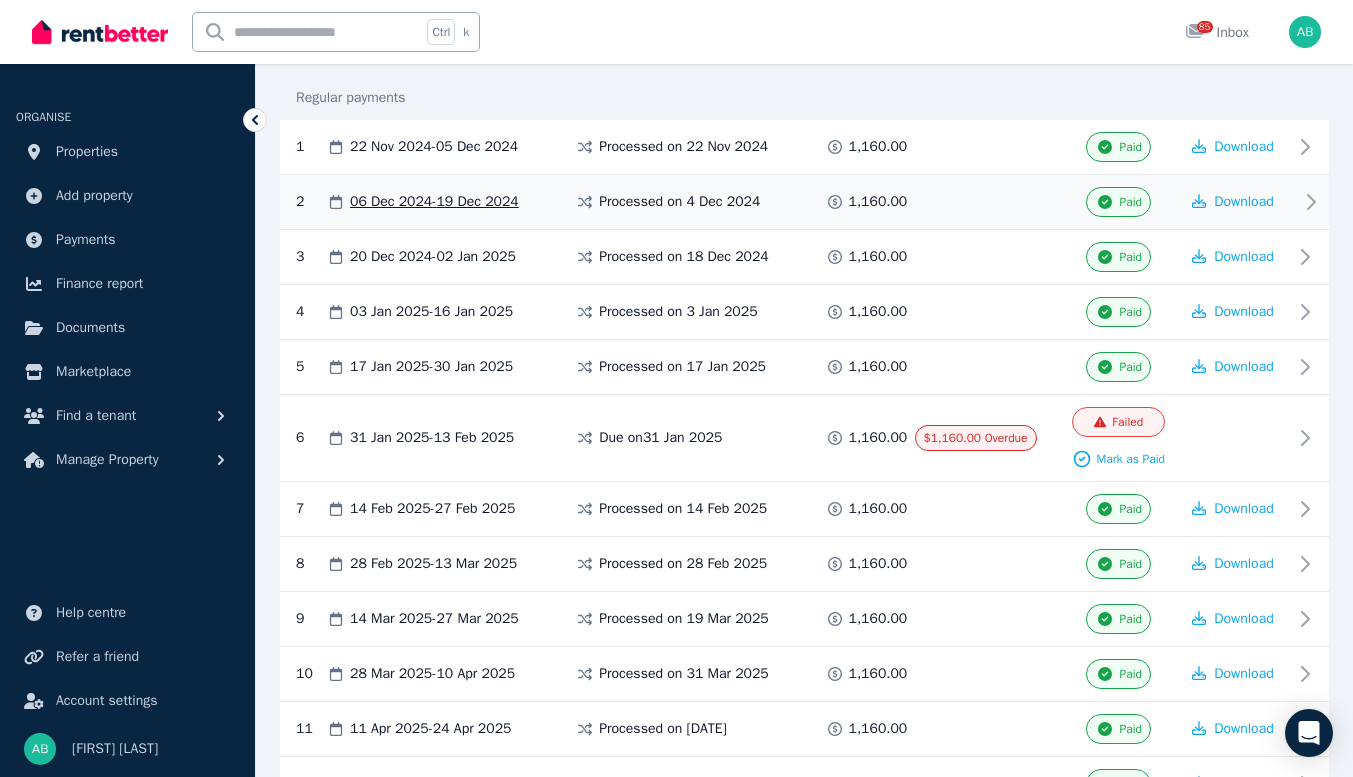 scroll, scrollTop: 700, scrollLeft: 0, axis: vertical 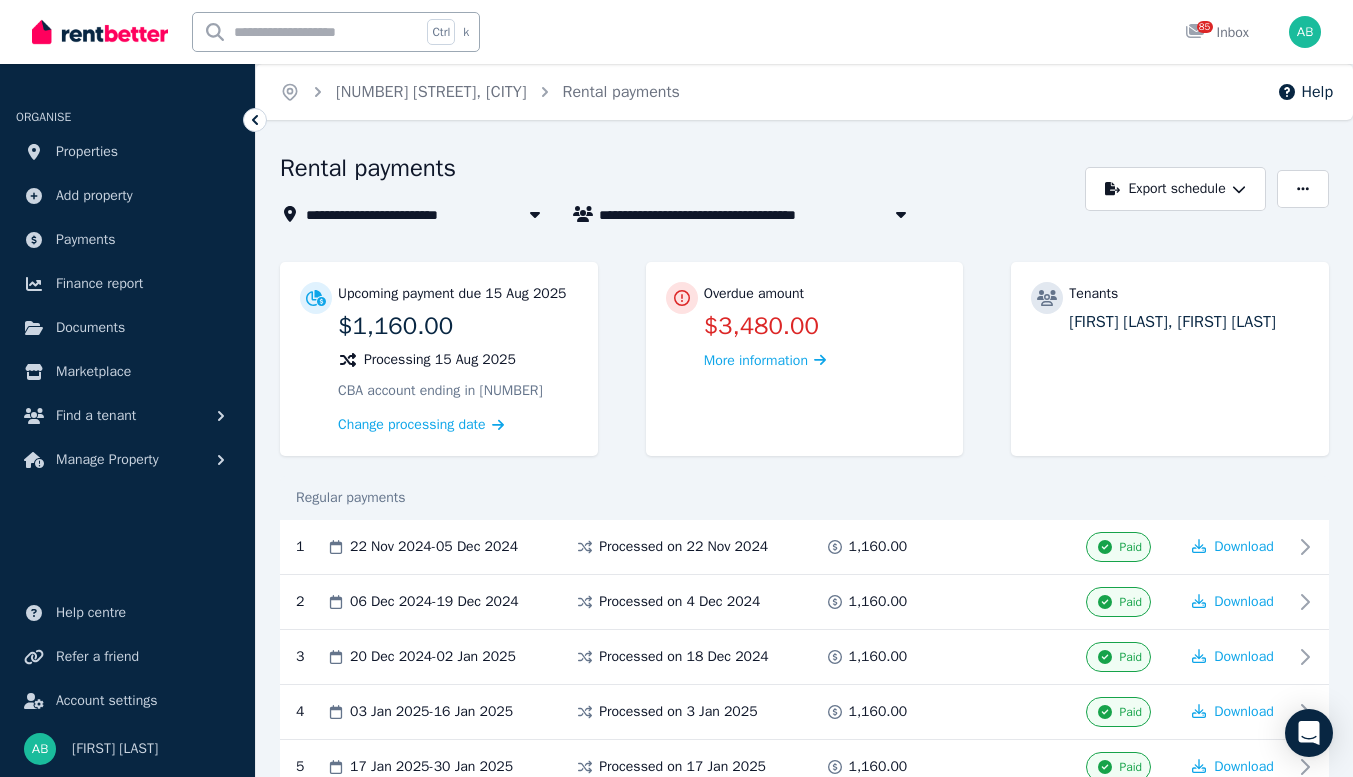 click on "[FIRST] [LAST] and [FIRST] [LAST]" at bounding box center (718, 214) 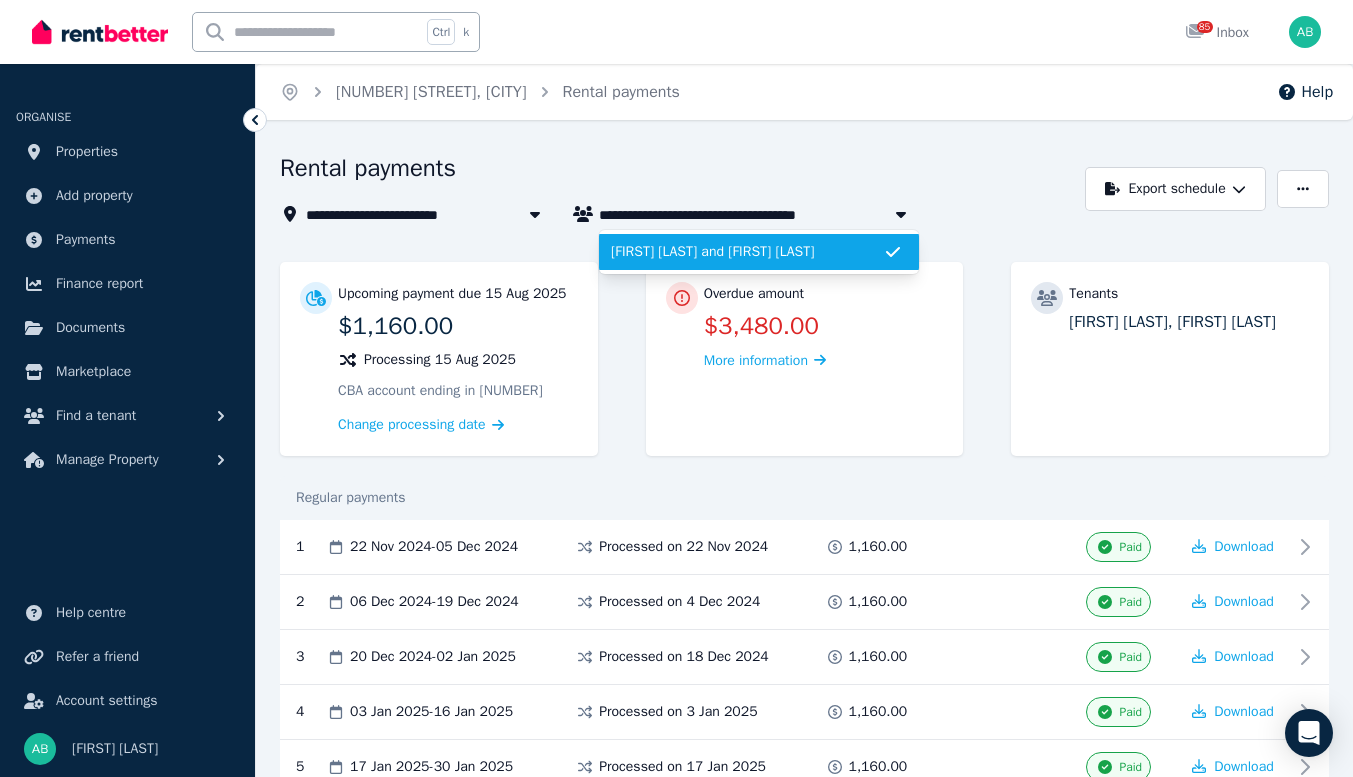 click on "[FIRST] [LAST] and [FIRST] [LAST]" at bounding box center [747, 252] 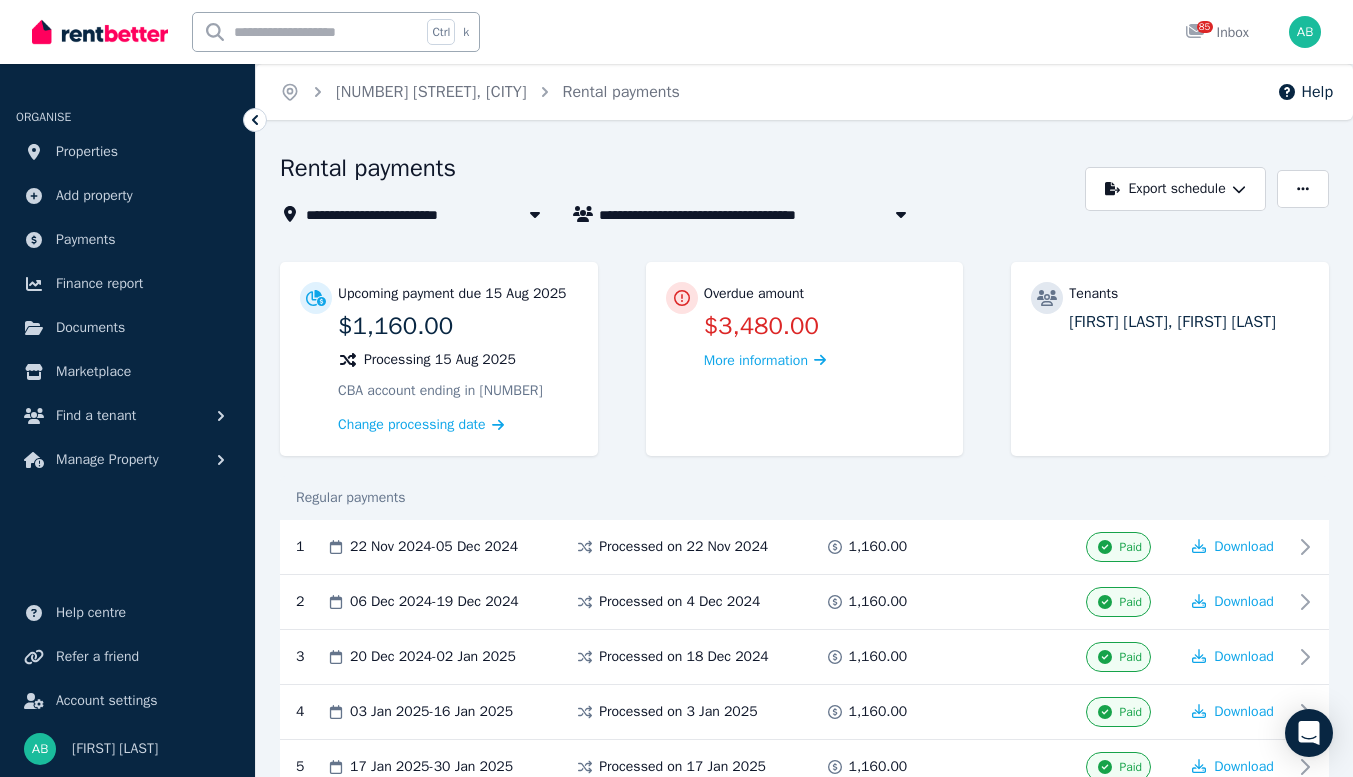 drag, startPoint x: 691, startPoint y: 271, endPoint x: 799, endPoint y: 276, distance: 108.11568 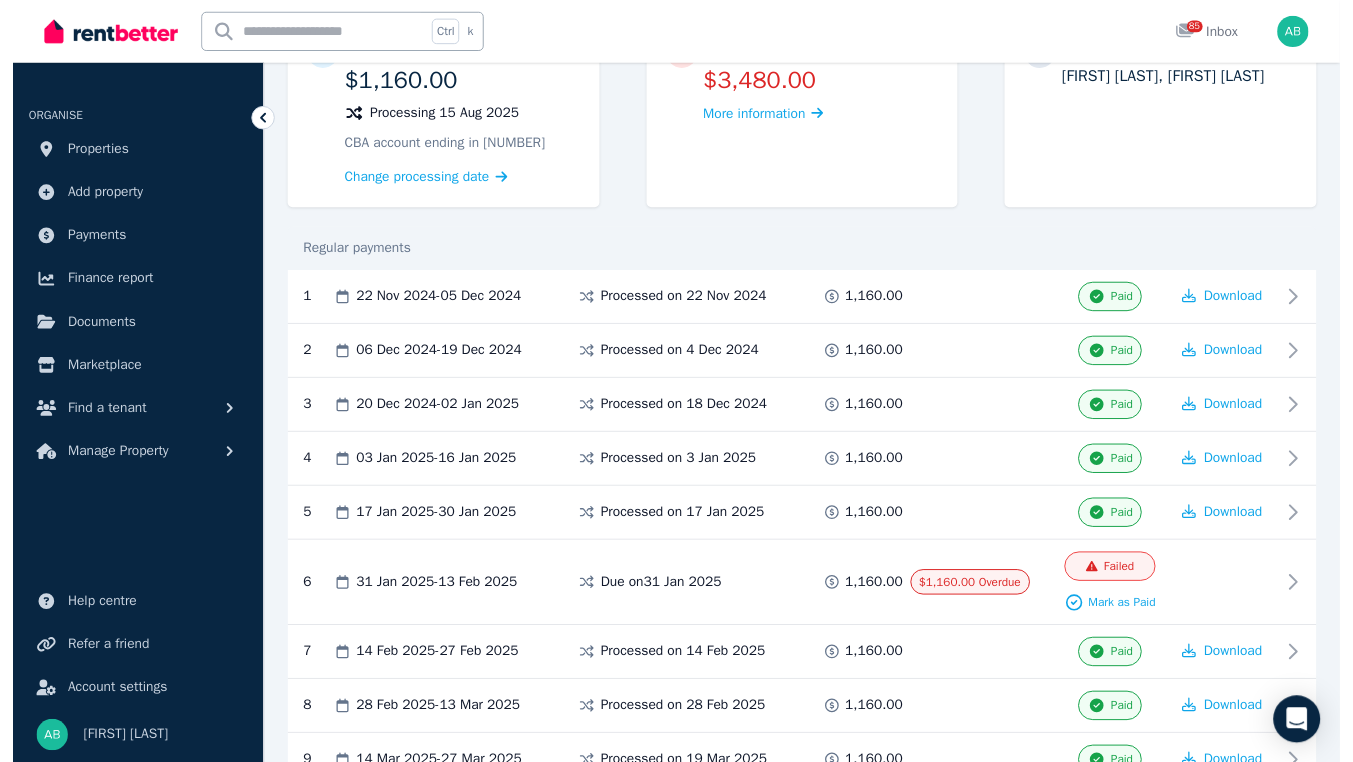 scroll, scrollTop: 0, scrollLeft: 0, axis: both 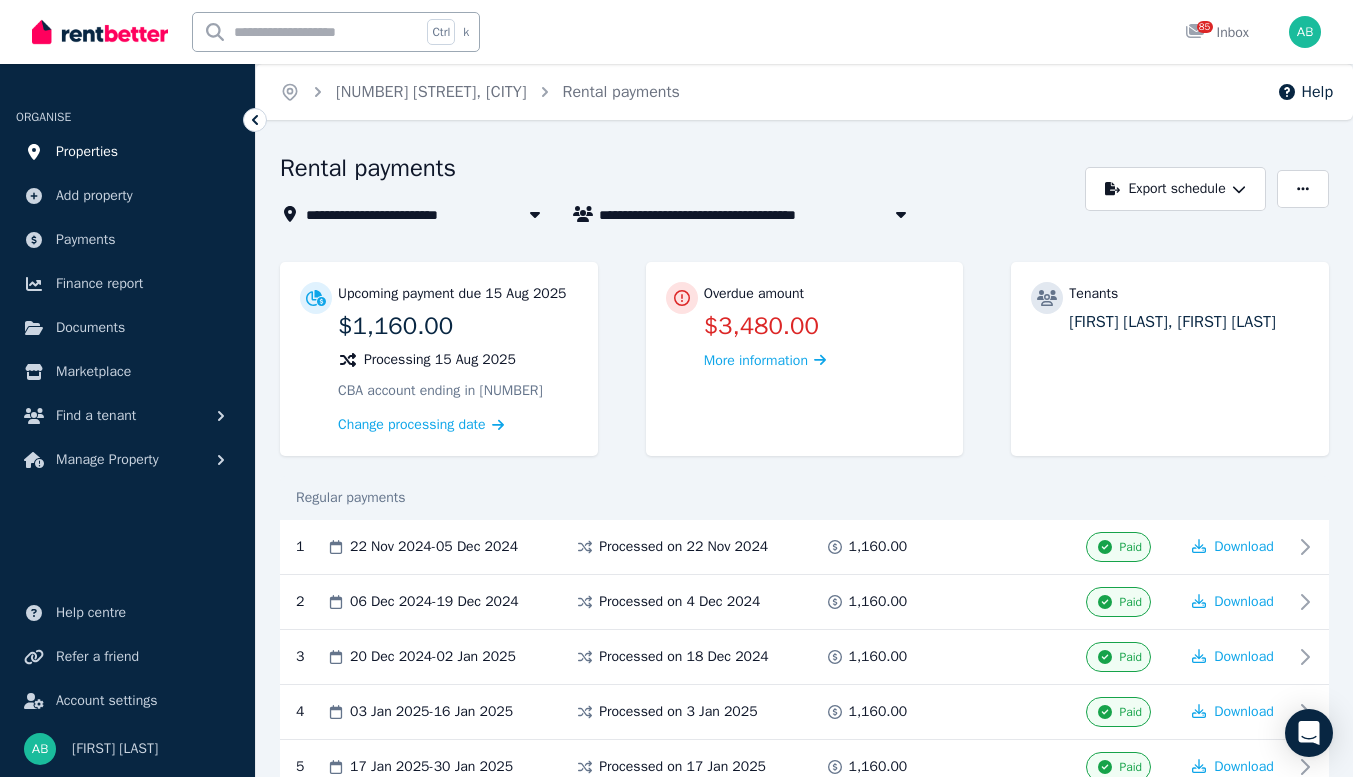 click on "Properties" at bounding box center (87, 152) 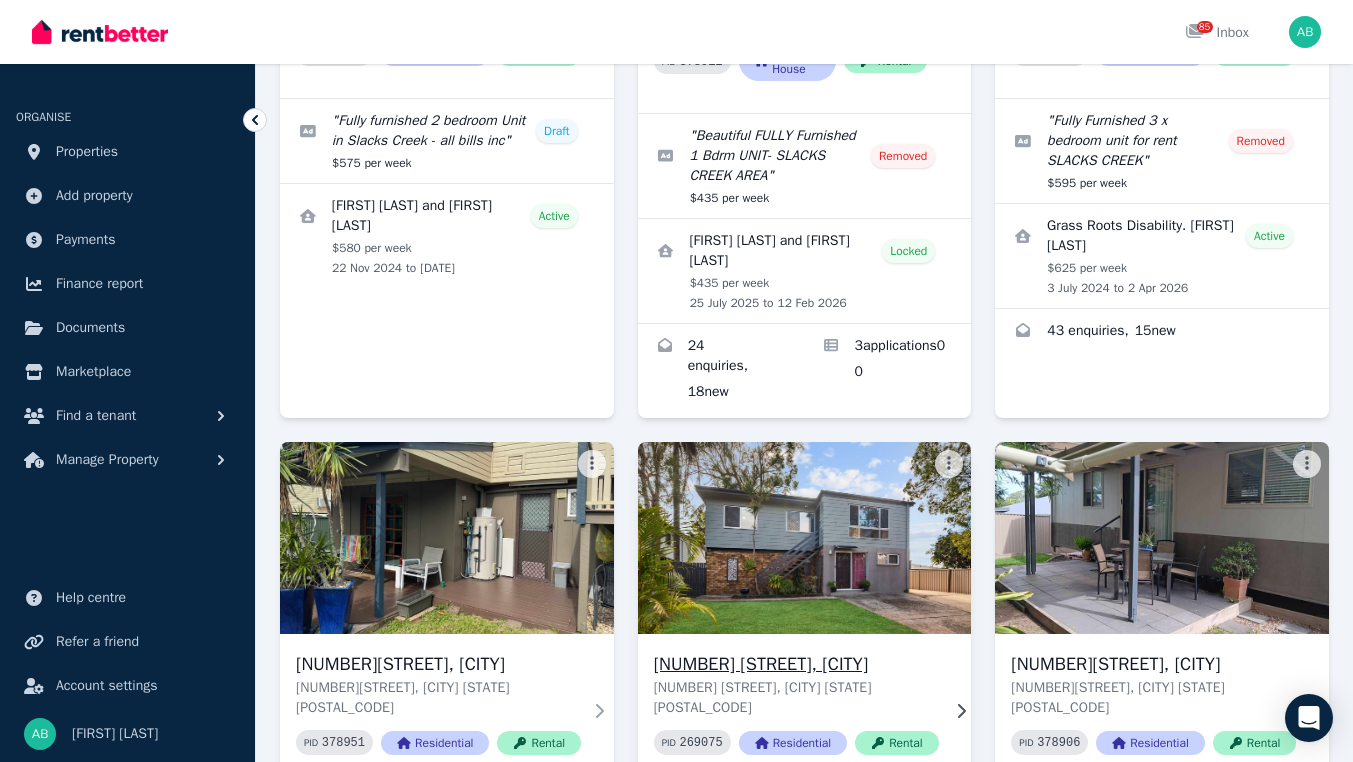 scroll, scrollTop: 400, scrollLeft: 0, axis: vertical 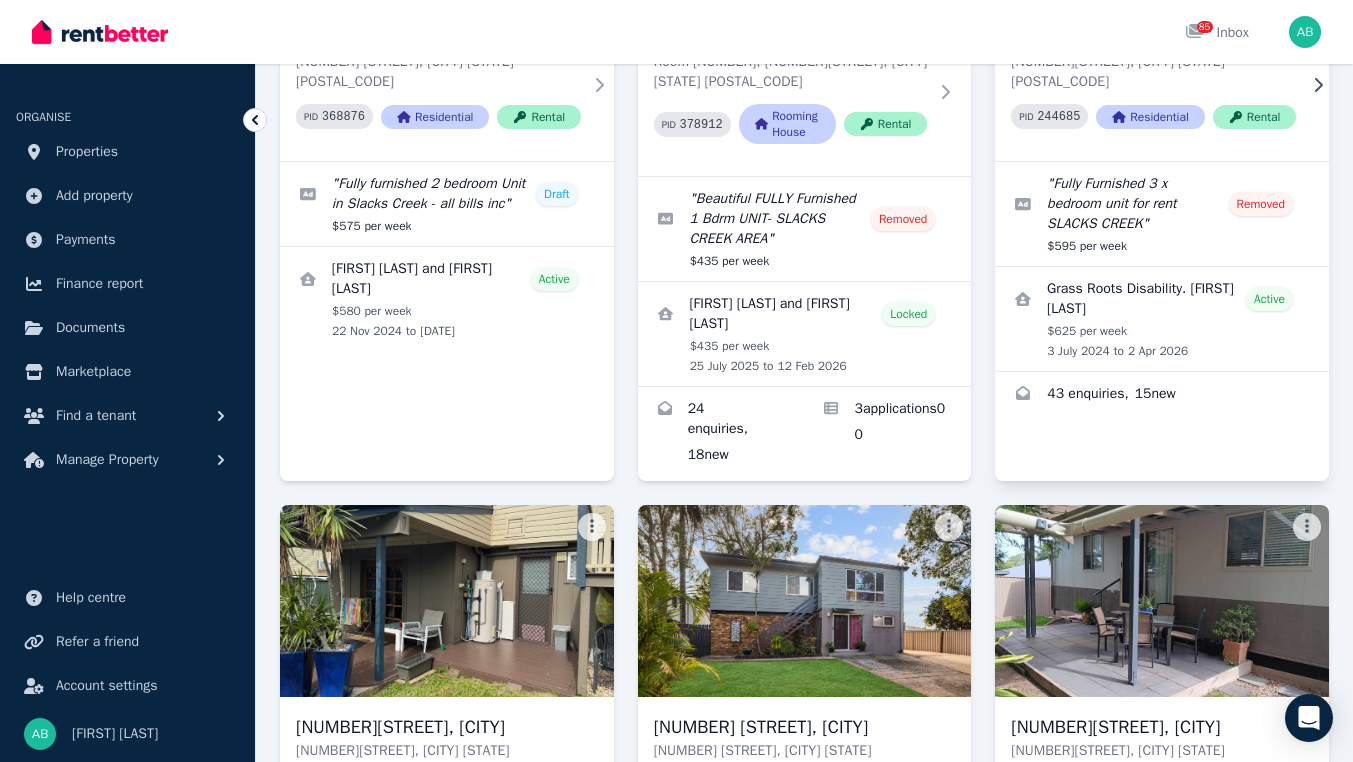 click on "[NUMBER] [STREET], [CITY]" at bounding box center [1153, 38] 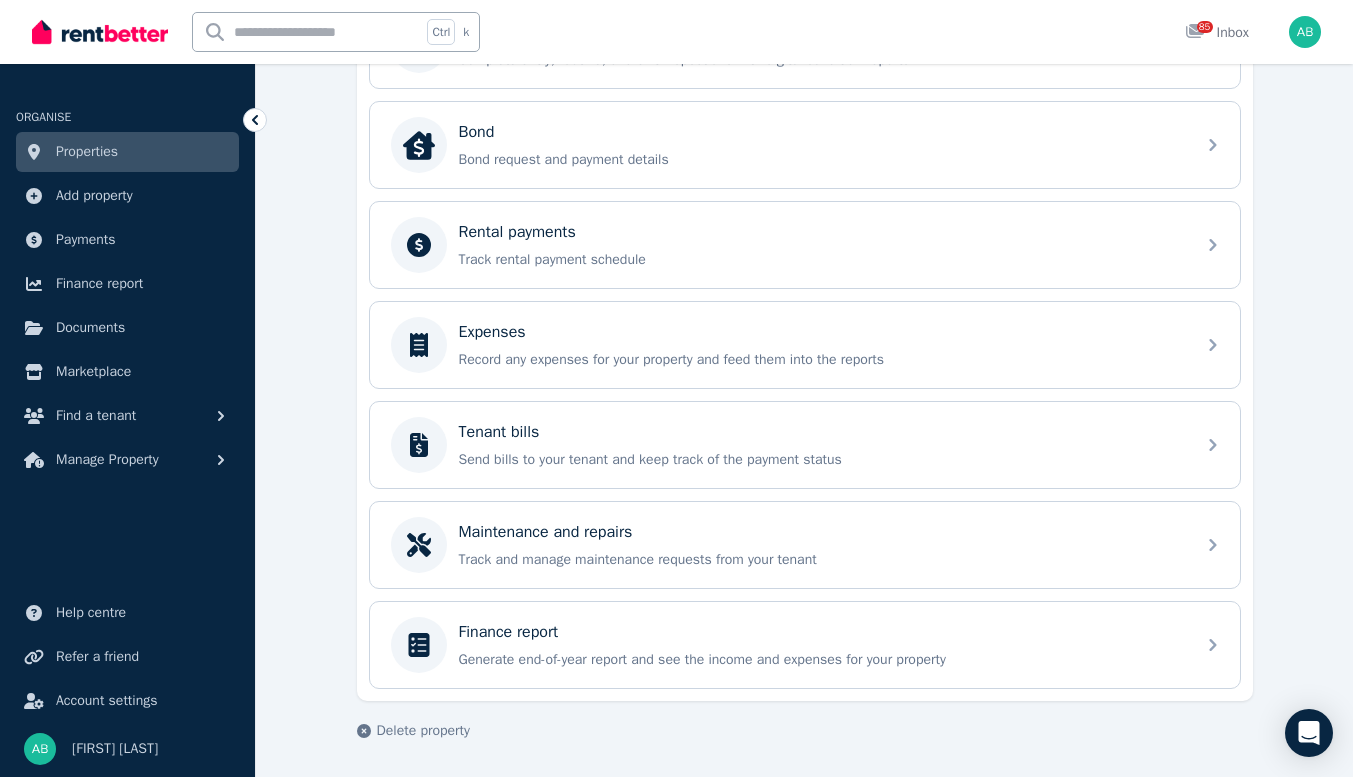 scroll, scrollTop: 1000, scrollLeft: 0, axis: vertical 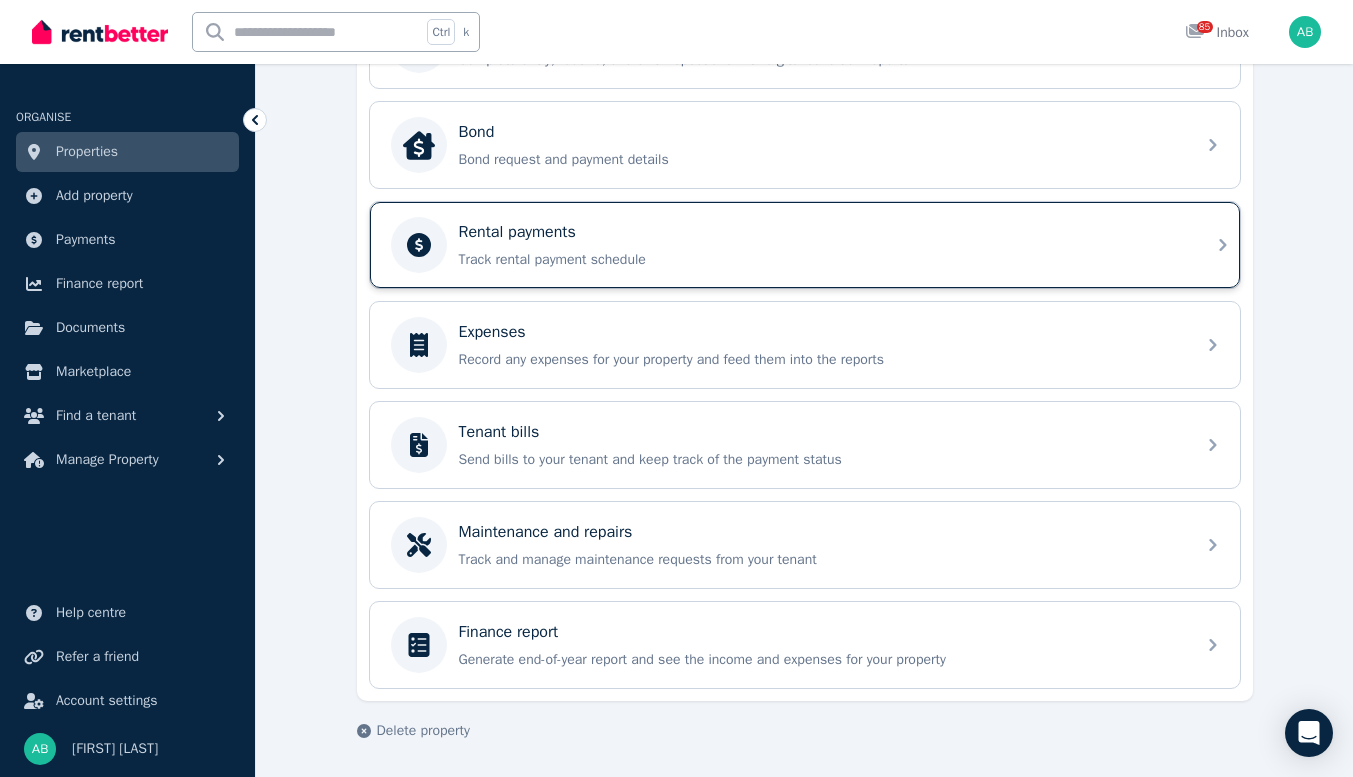 click on "Track rental payment schedule" at bounding box center (821, 260) 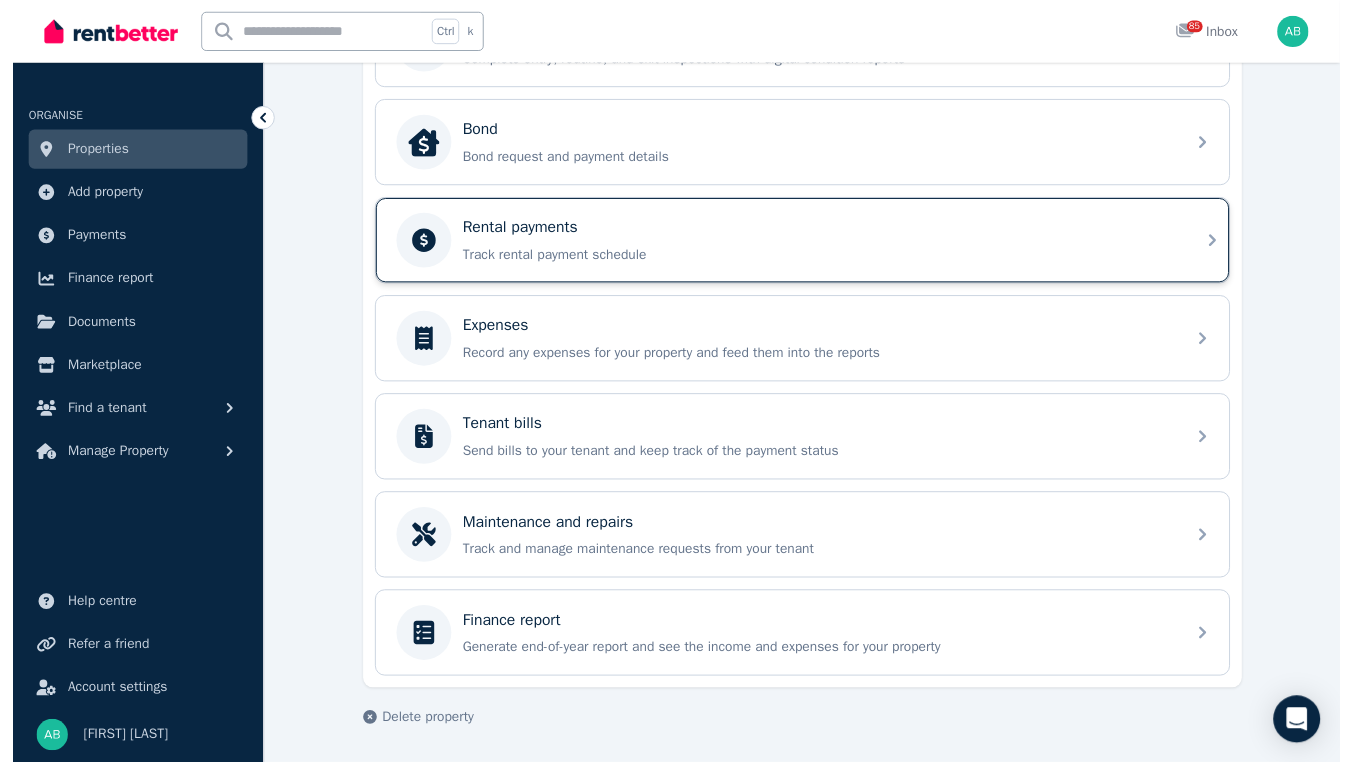 scroll, scrollTop: 0, scrollLeft: 0, axis: both 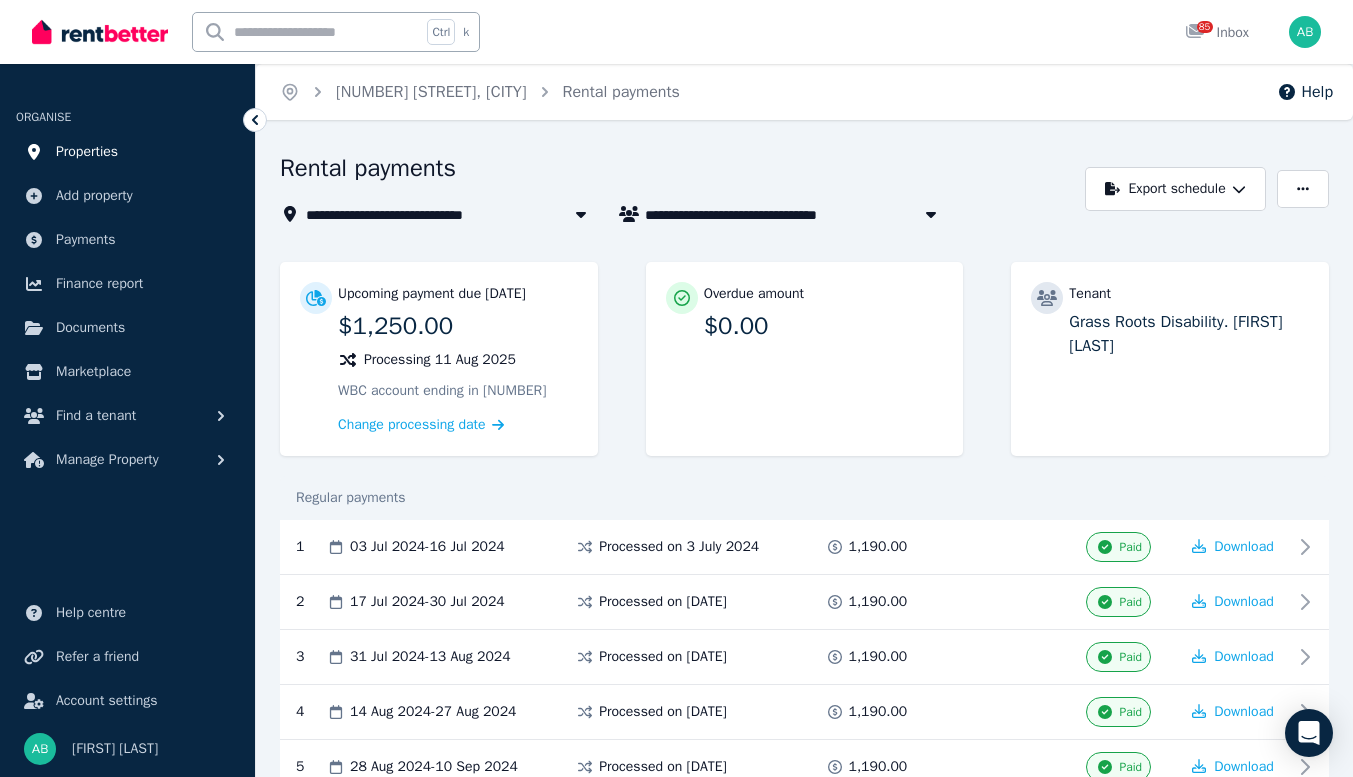 click on "Properties" at bounding box center (87, 152) 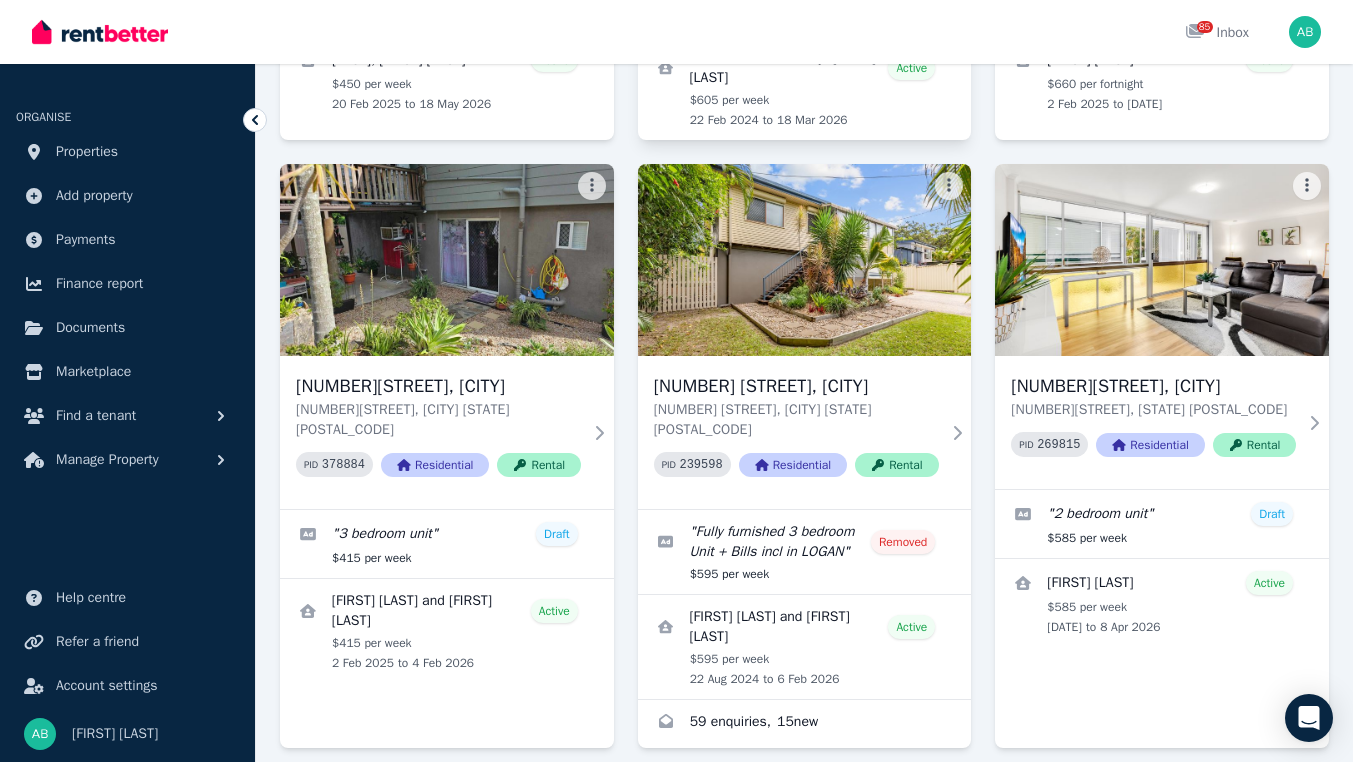 scroll, scrollTop: 1300, scrollLeft: 0, axis: vertical 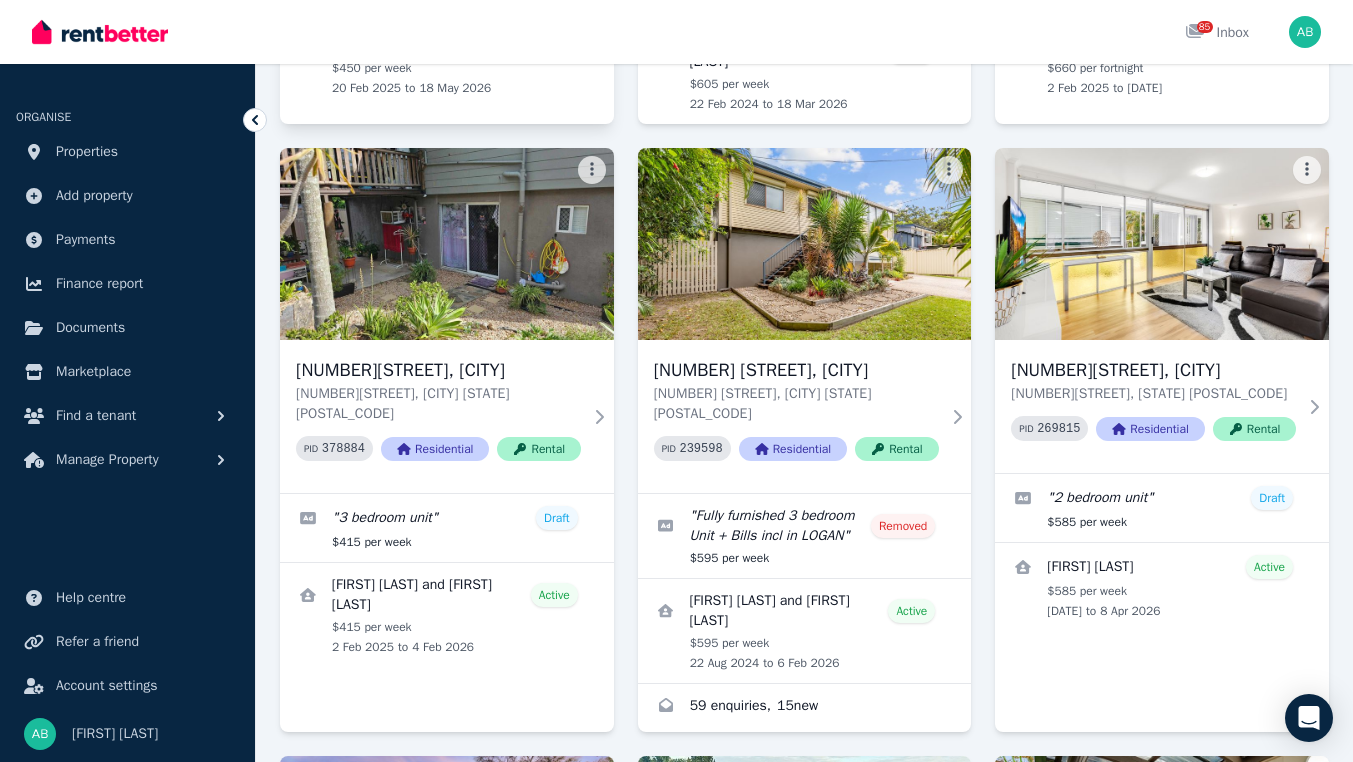 click on "[NUMBER][STREET], [CITY]" at bounding box center (438, -173) 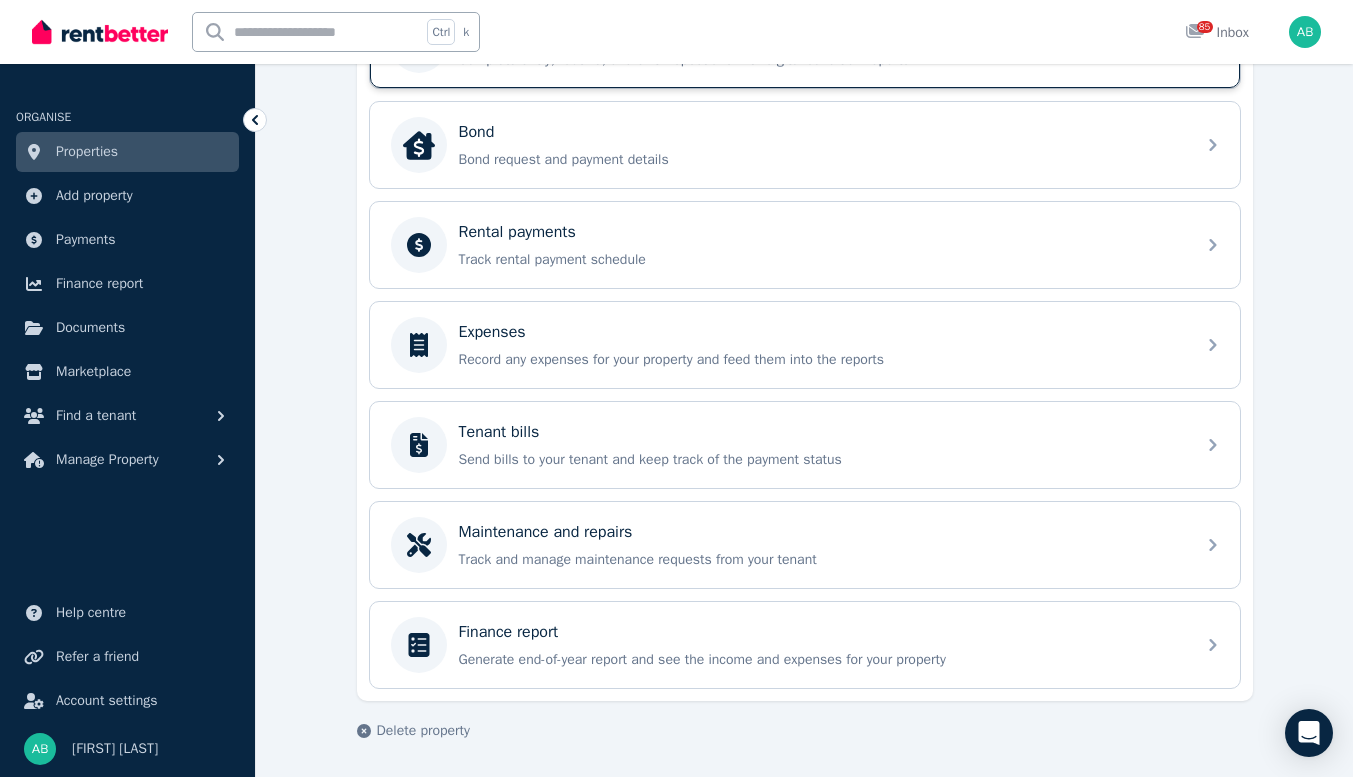 scroll, scrollTop: 900, scrollLeft: 0, axis: vertical 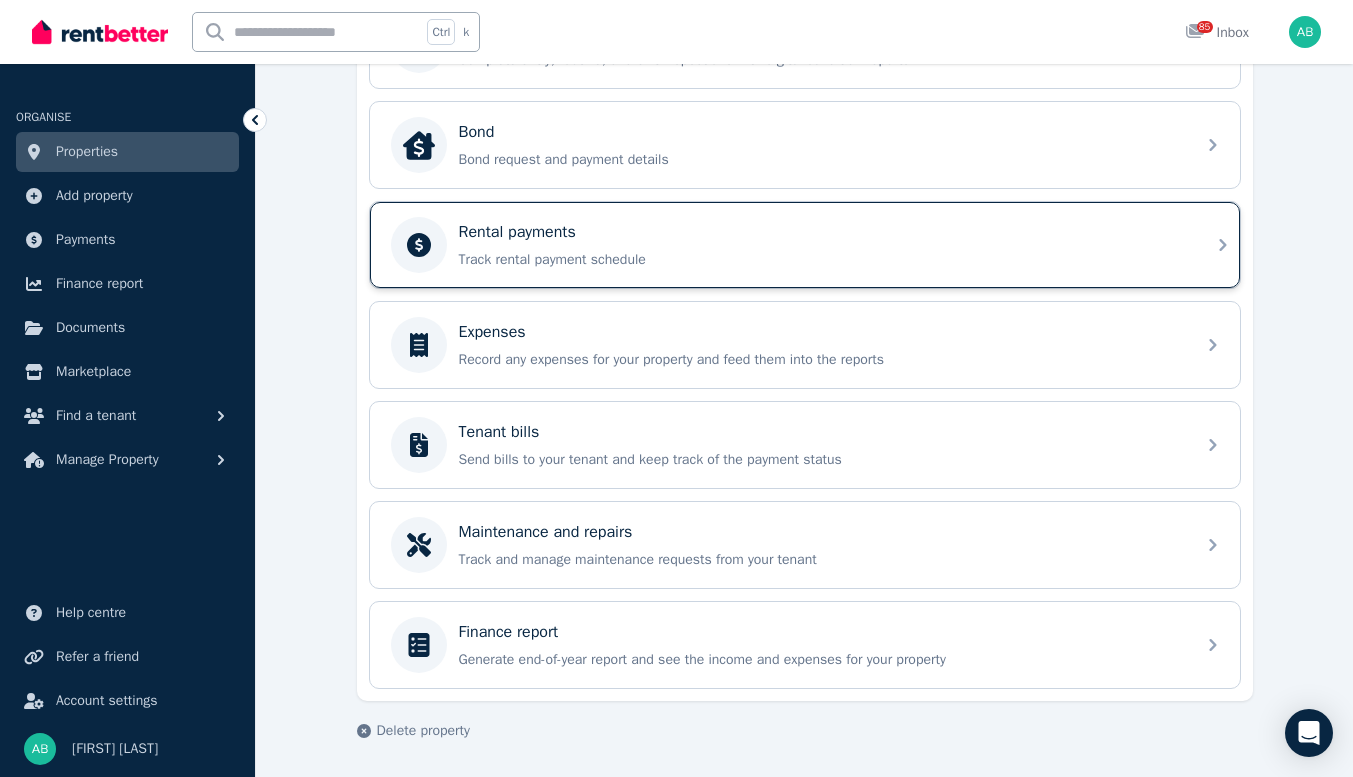 click on "Track rental payment schedule" at bounding box center (821, 260) 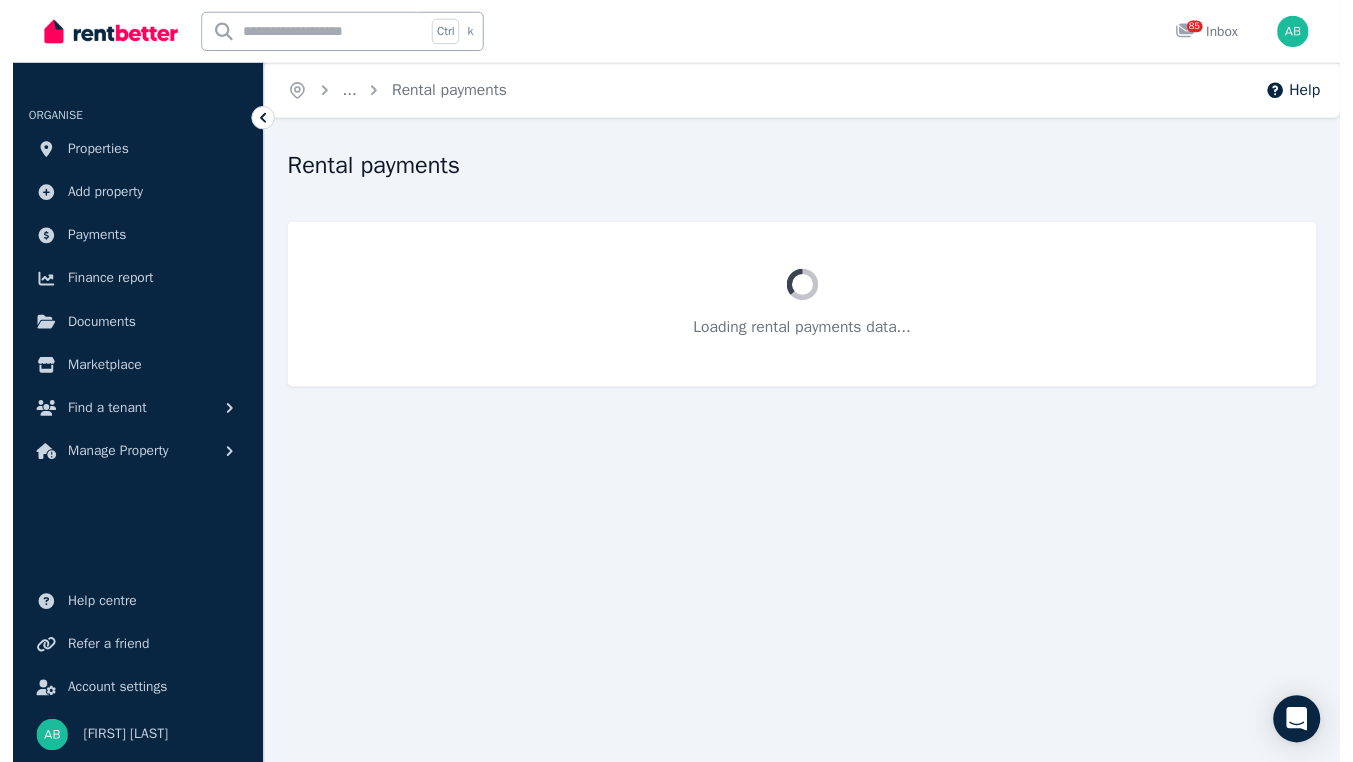 scroll, scrollTop: 0, scrollLeft: 0, axis: both 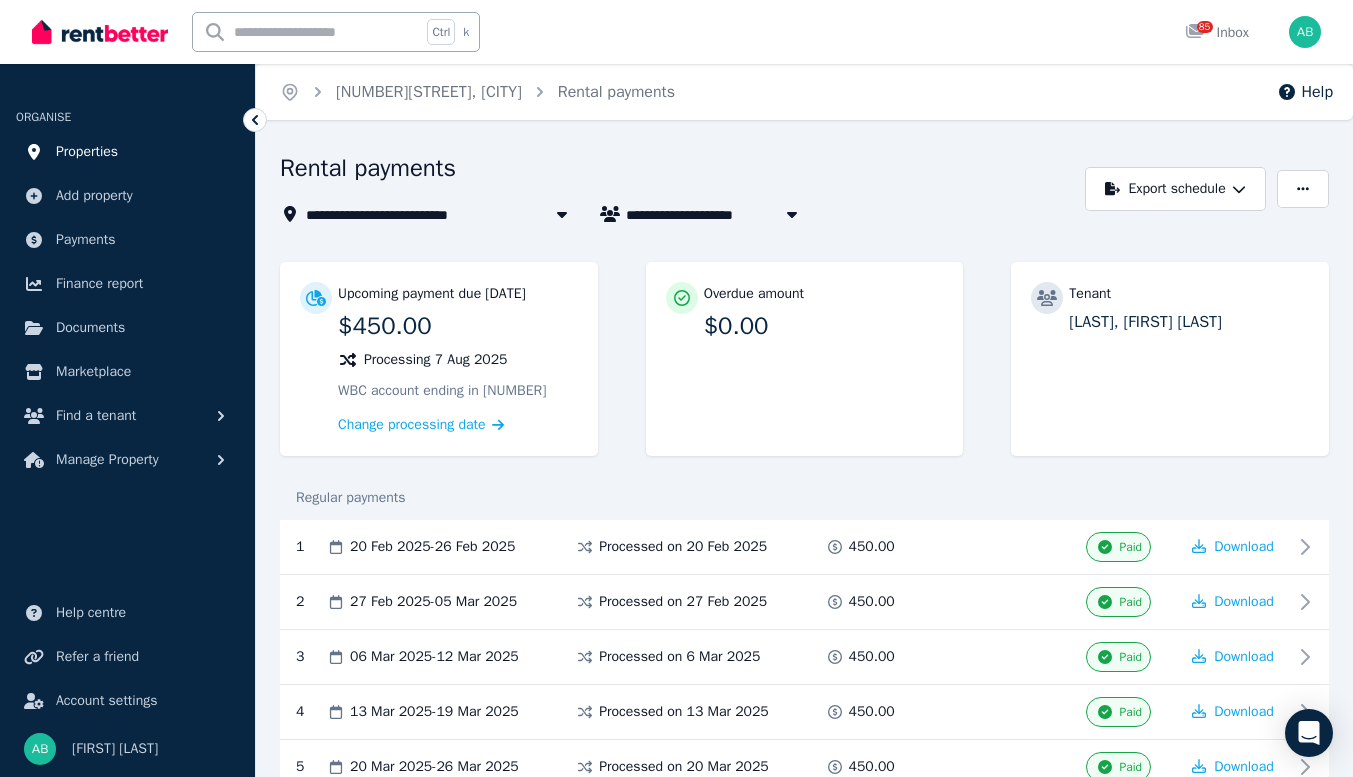 drag, startPoint x: 107, startPoint y: 195, endPoint x: 140, endPoint y: 198, distance: 33.13608 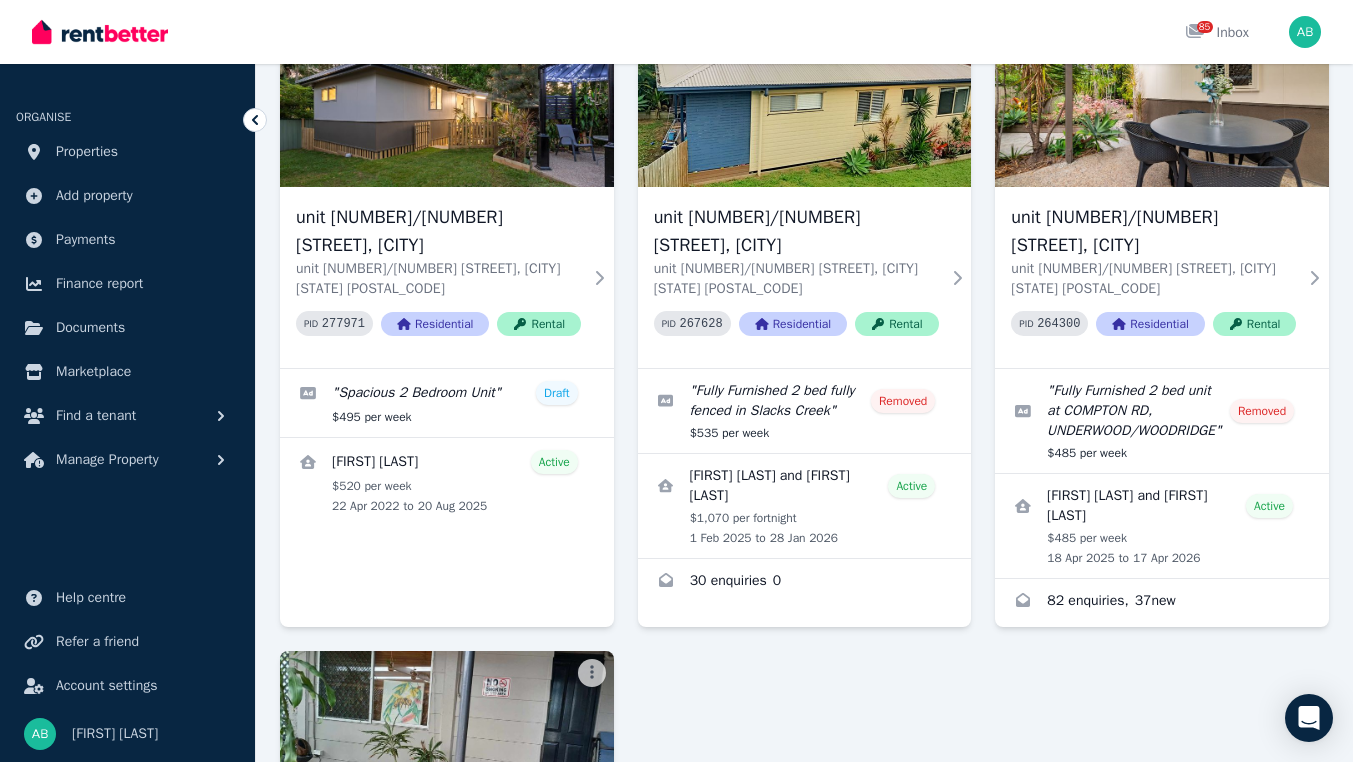 scroll, scrollTop: 2100, scrollLeft: 0, axis: vertical 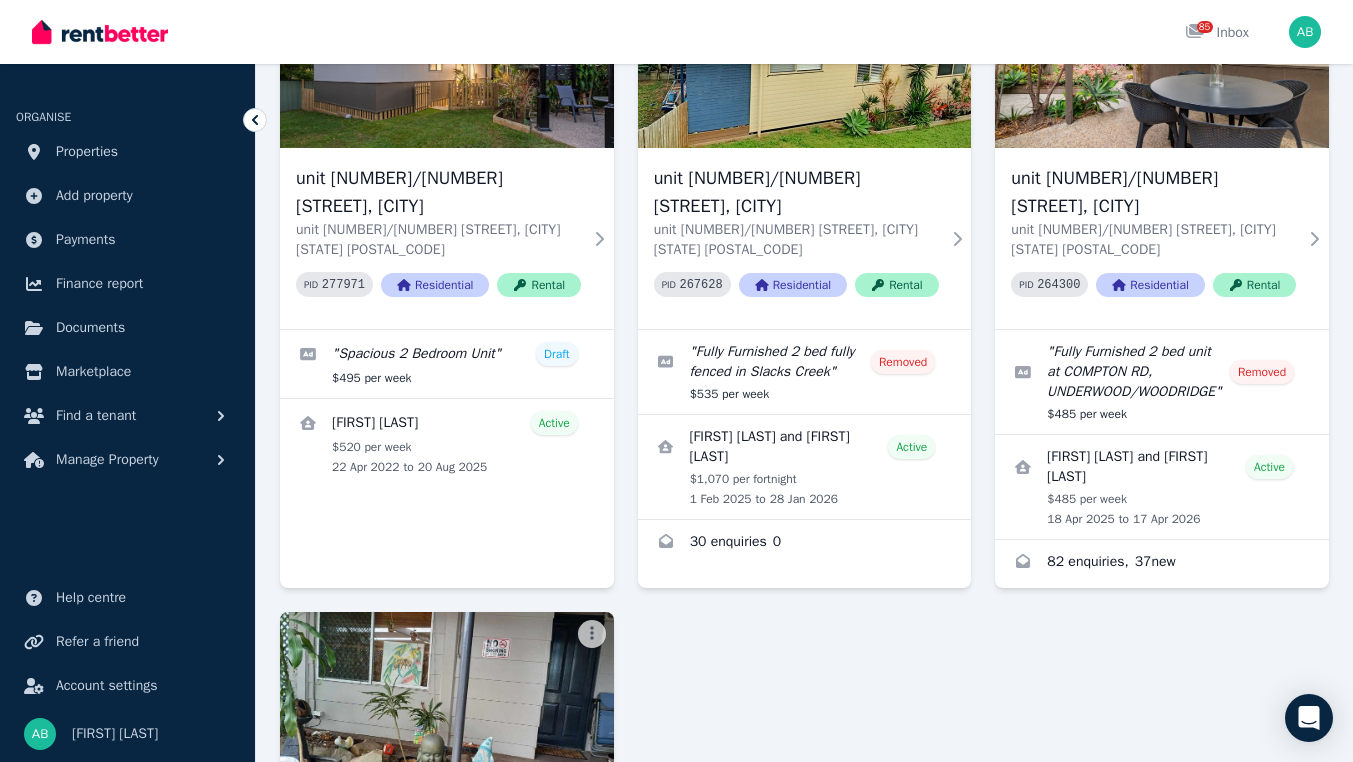 click on "[NUMBER] [STREET], [CITY]" at bounding box center (796, -430) 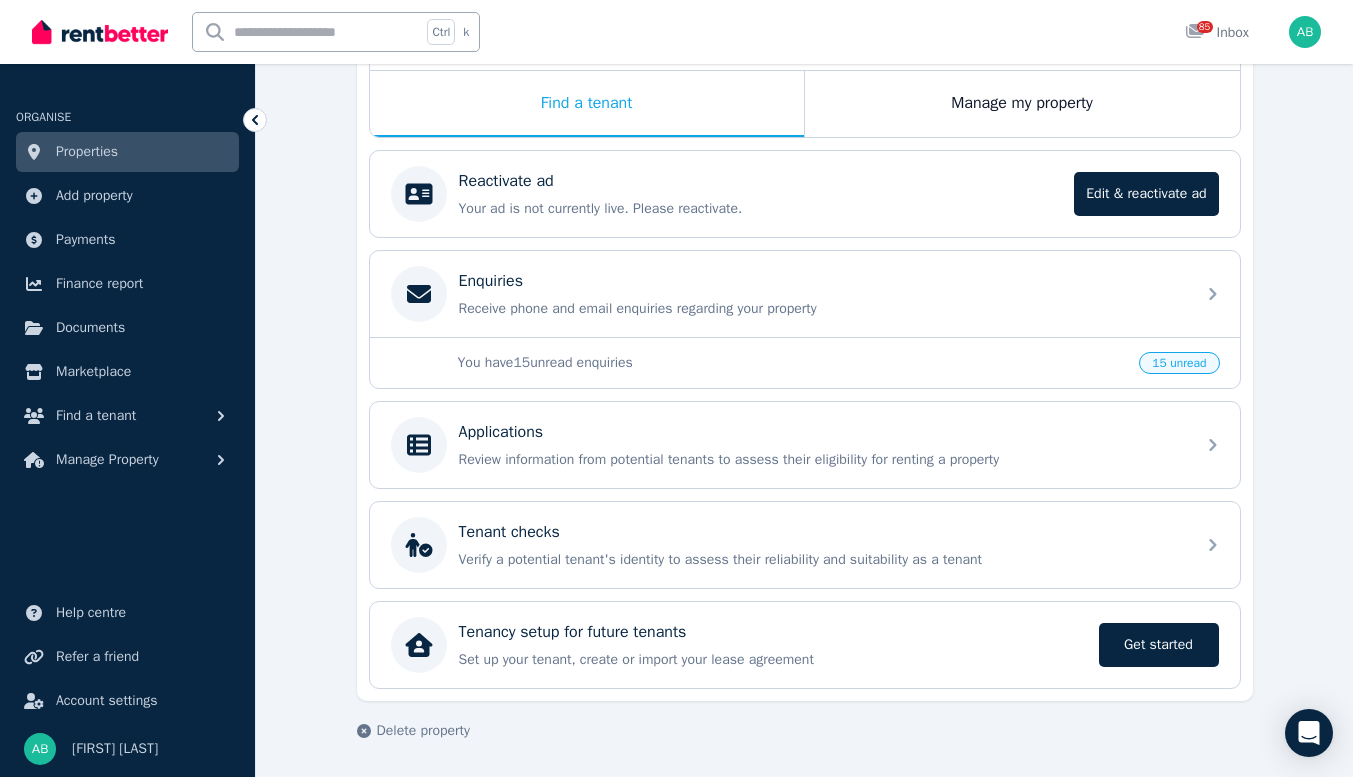 scroll, scrollTop: 293, scrollLeft: 0, axis: vertical 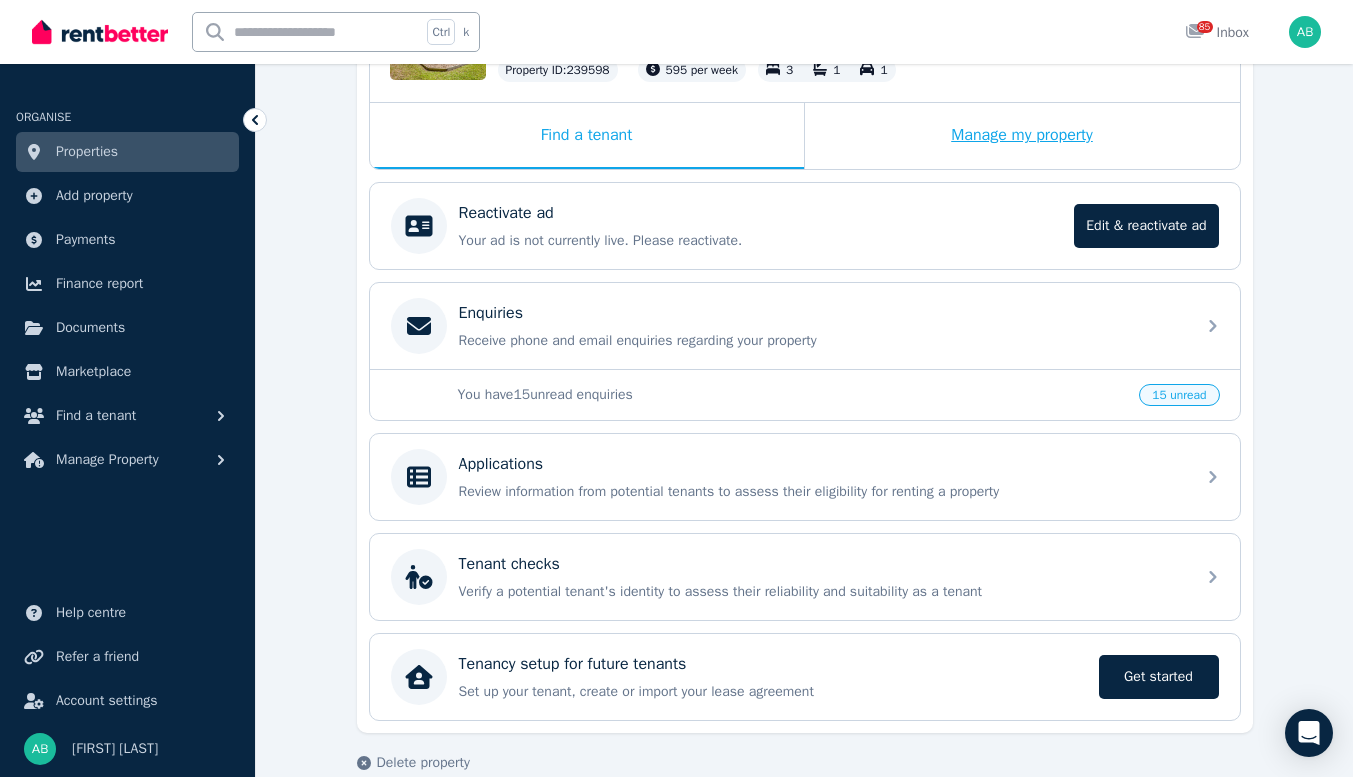 click on "Manage my property" at bounding box center [1022, 136] 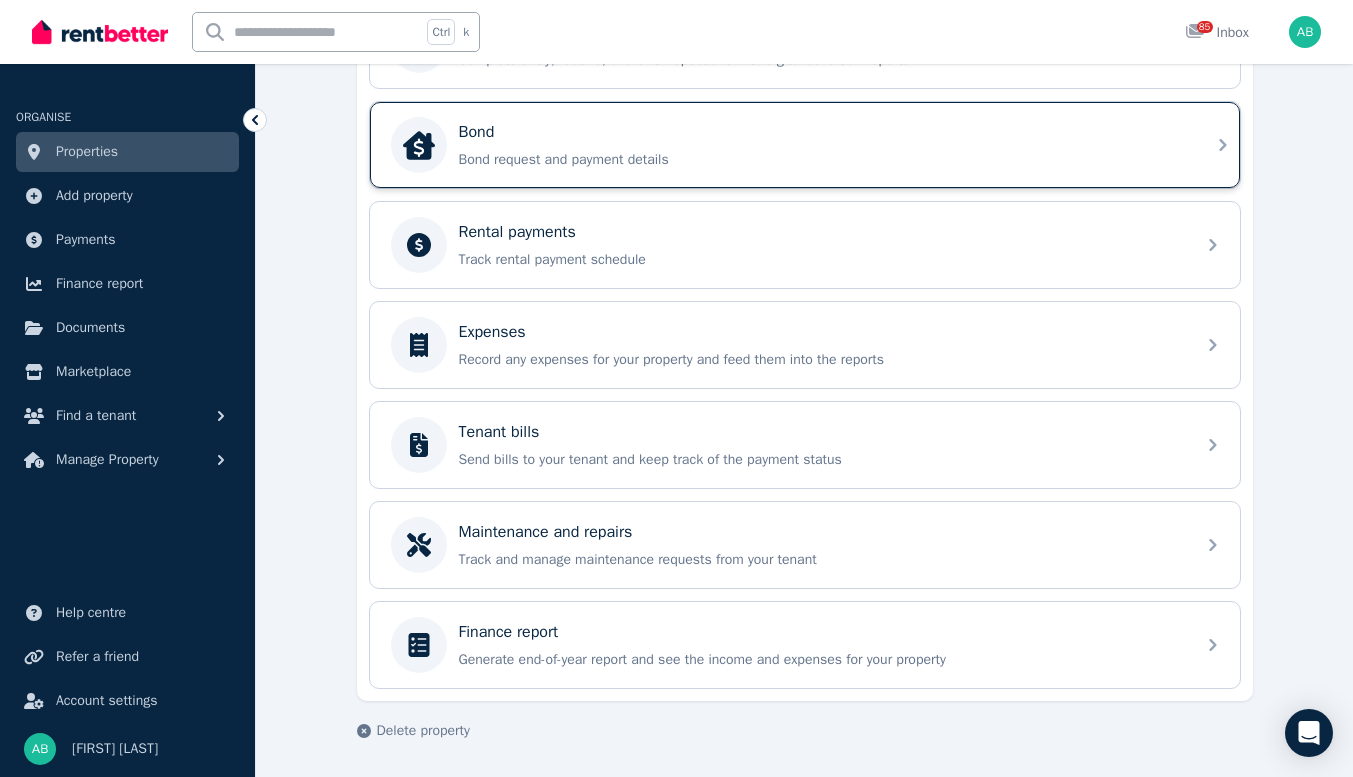 scroll, scrollTop: 893, scrollLeft: 0, axis: vertical 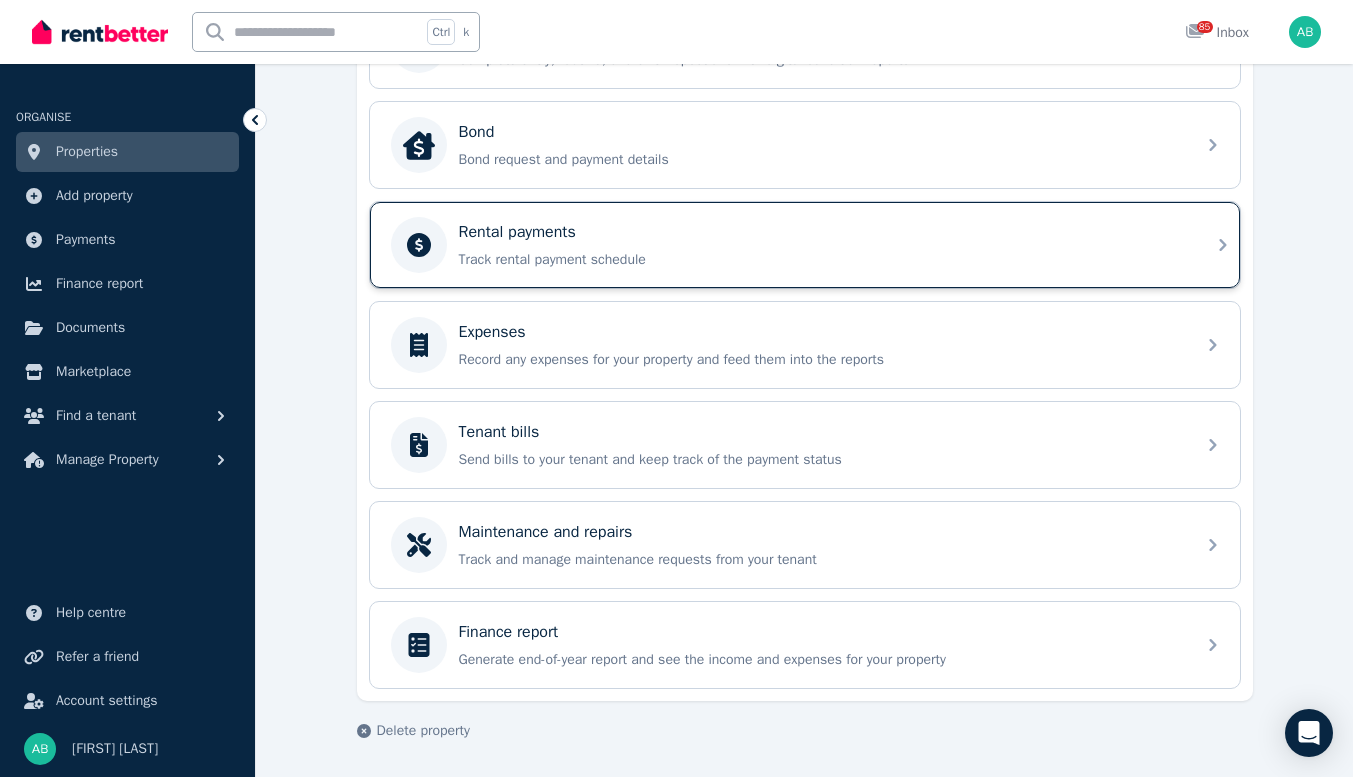 click on "Track rental payment schedule" at bounding box center (821, 260) 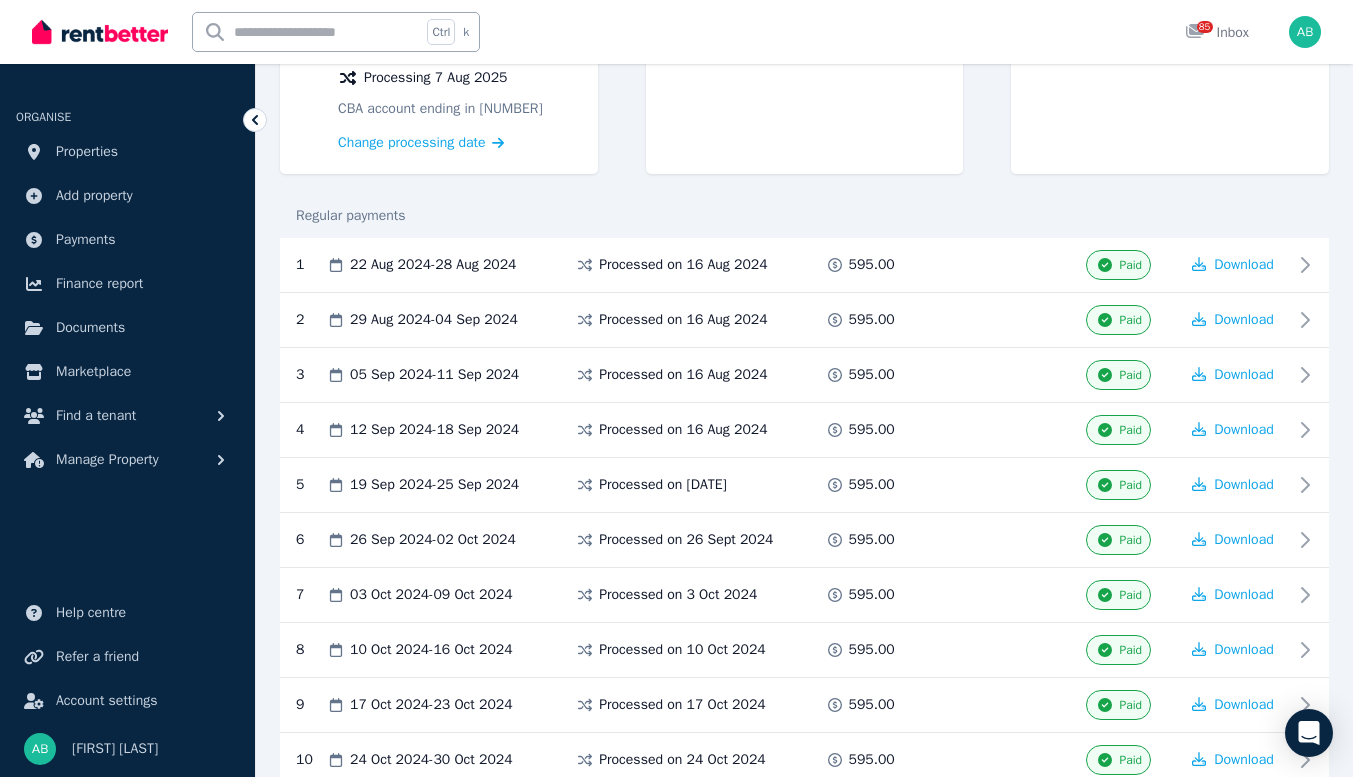 scroll, scrollTop: 400, scrollLeft: 0, axis: vertical 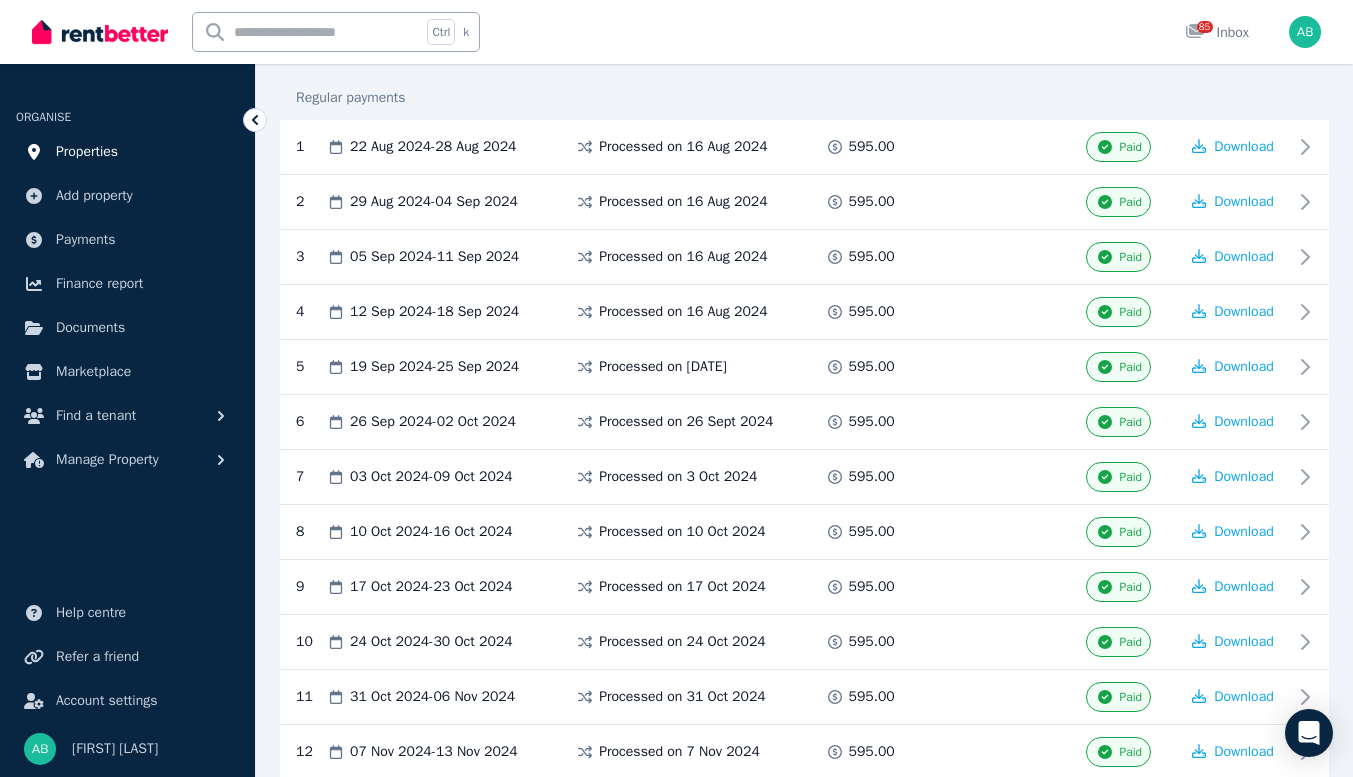 click on "Properties" at bounding box center (87, 152) 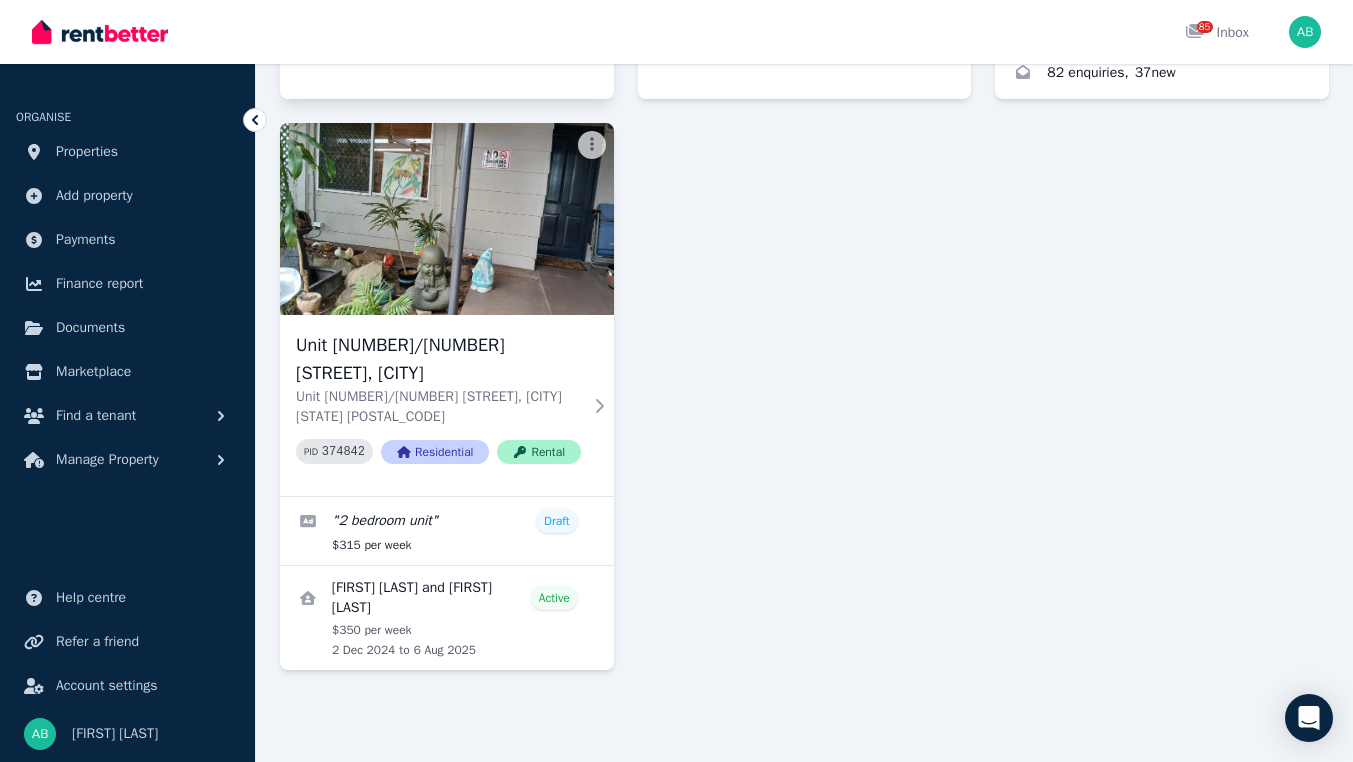 scroll, scrollTop: 3700, scrollLeft: 0, axis: vertical 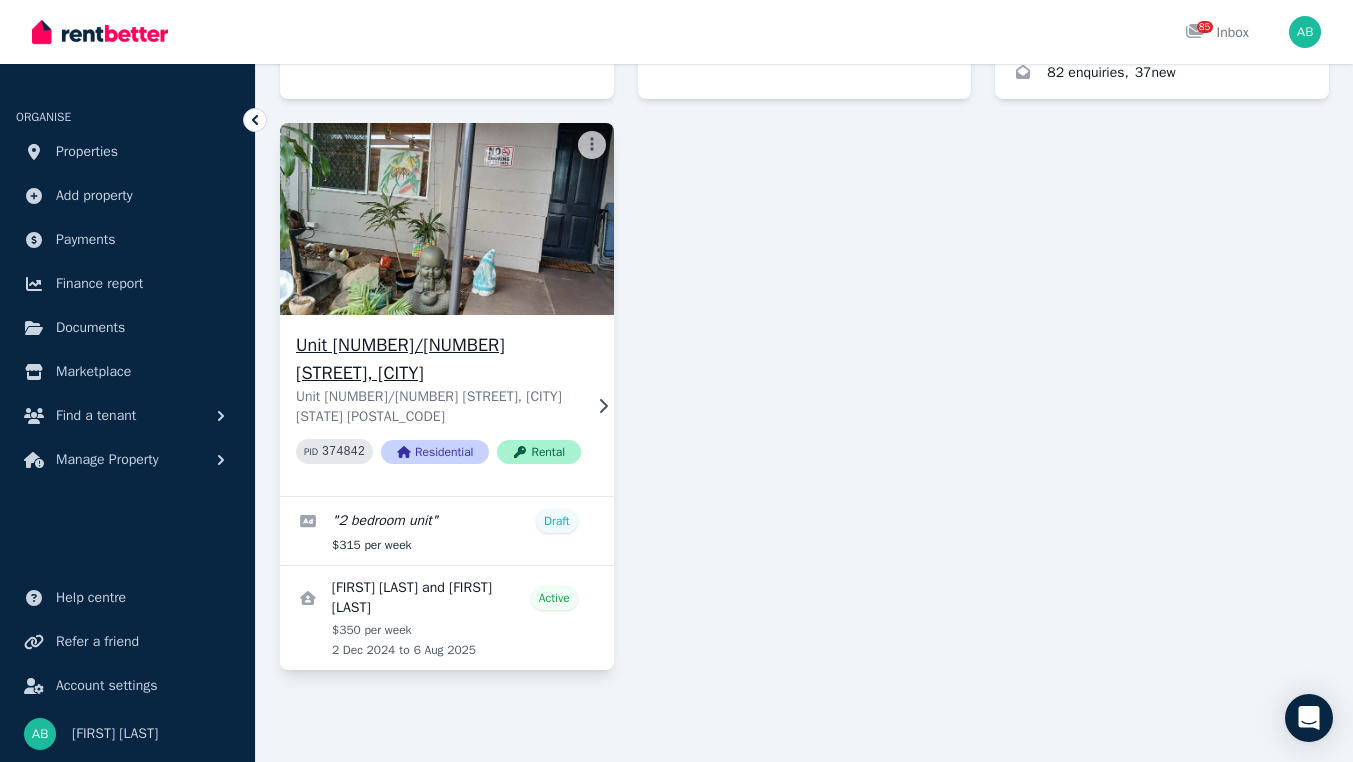 click on "Unit [NUMBER]/[NUMBER] [STREET], [CITY]" at bounding box center [438, 359] 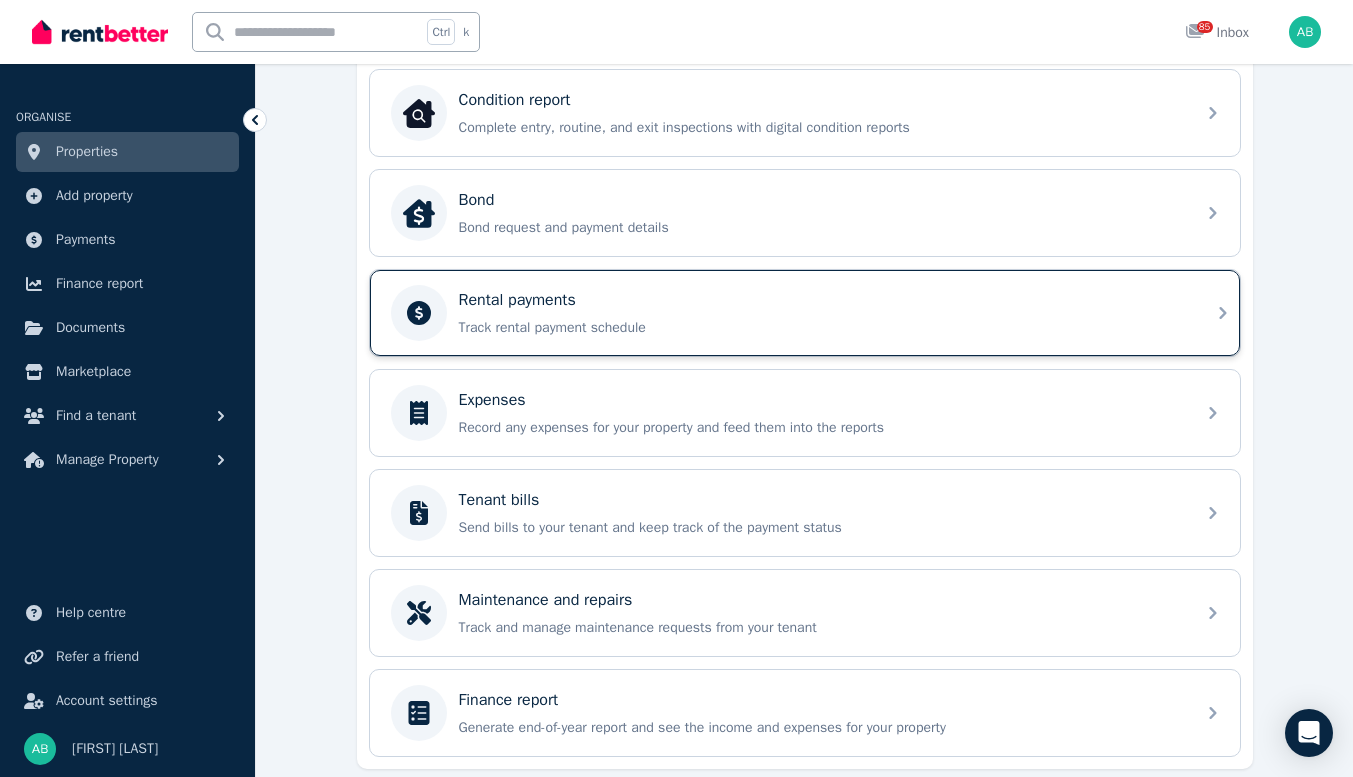 scroll, scrollTop: 700, scrollLeft: 0, axis: vertical 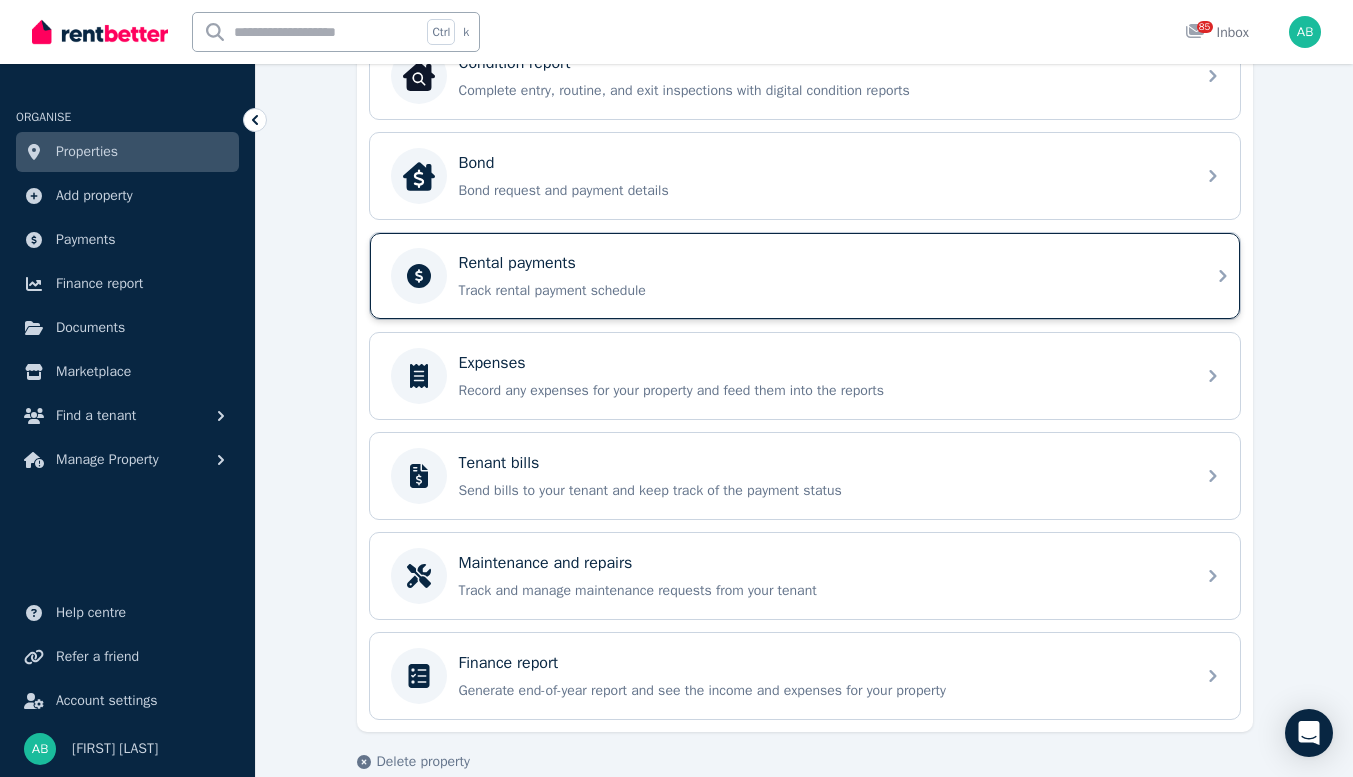 click on "Track rental payment schedule" at bounding box center (821, 291) 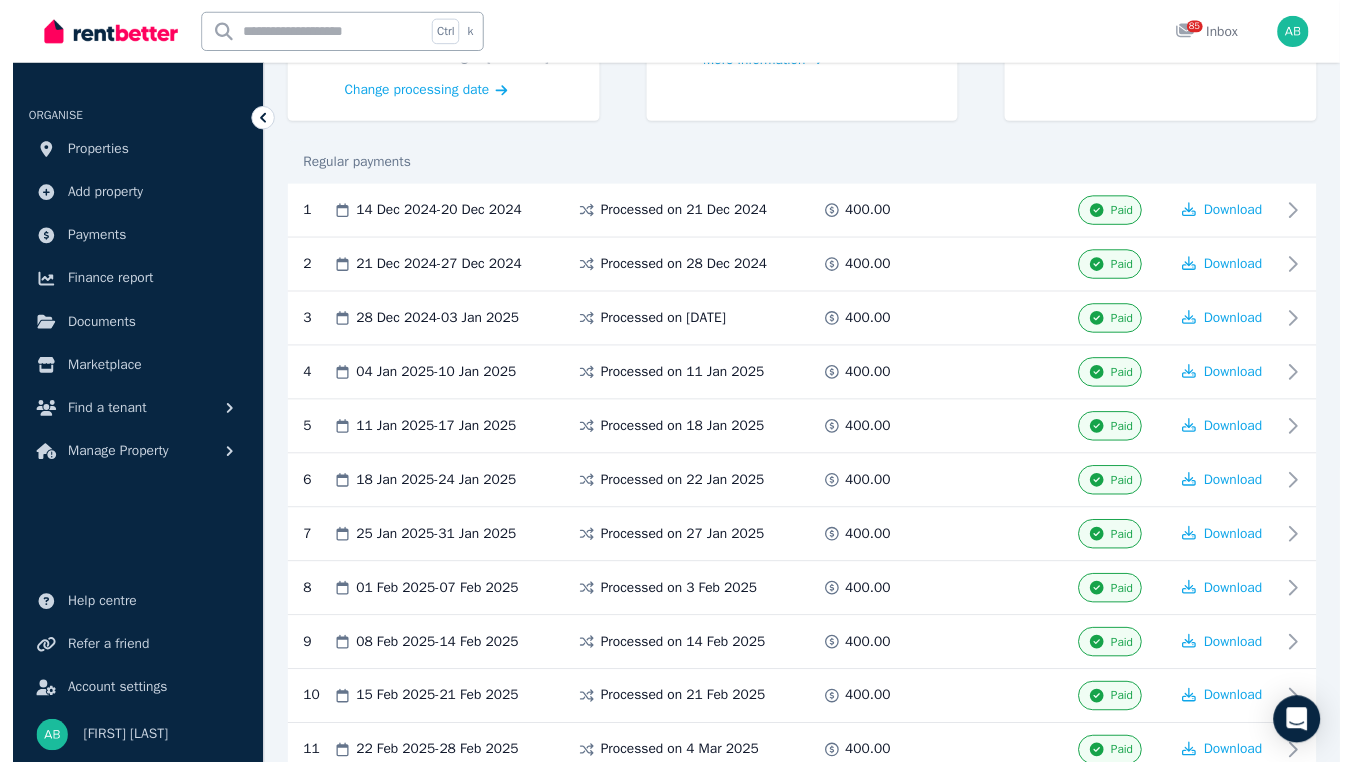 scroll, scrollTop: 0, scrollLeft: 0, axis: both 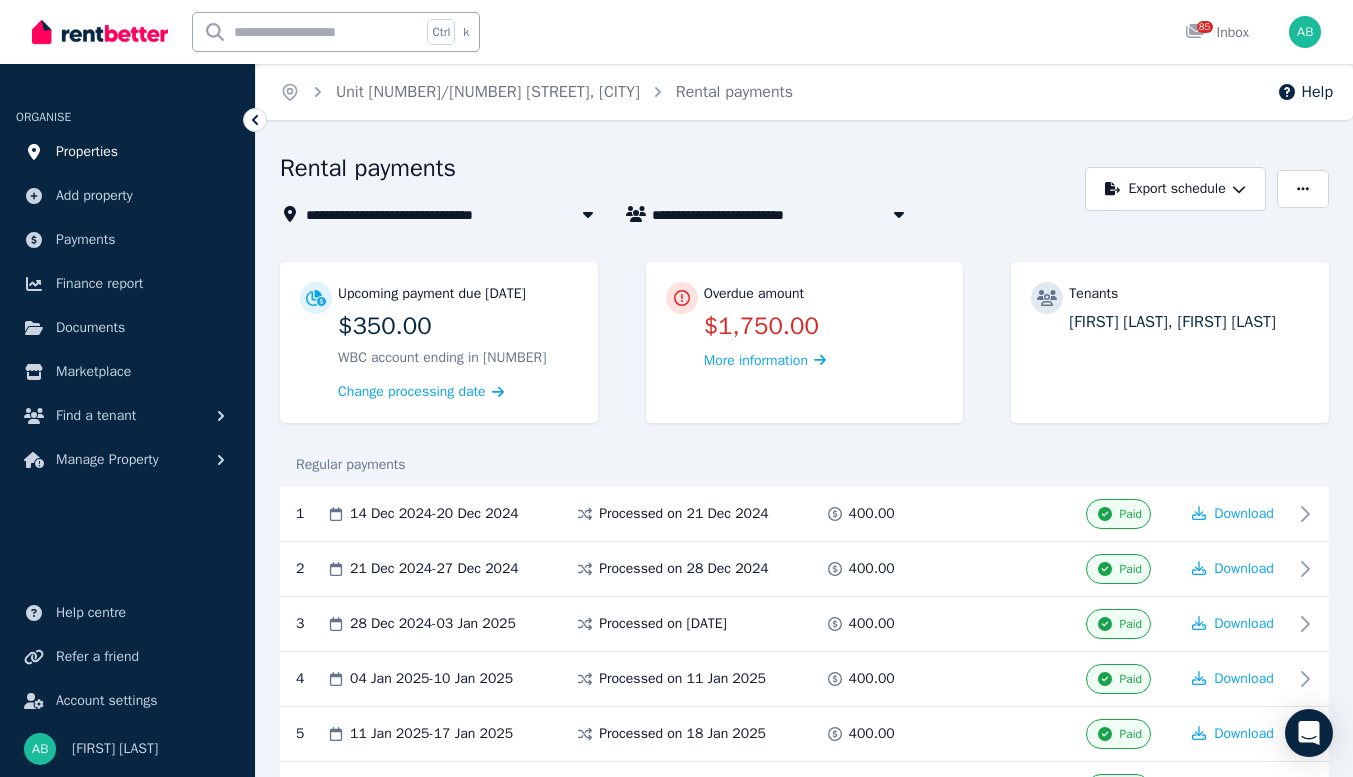 click on "Properties" at bounding box center [87, 152] 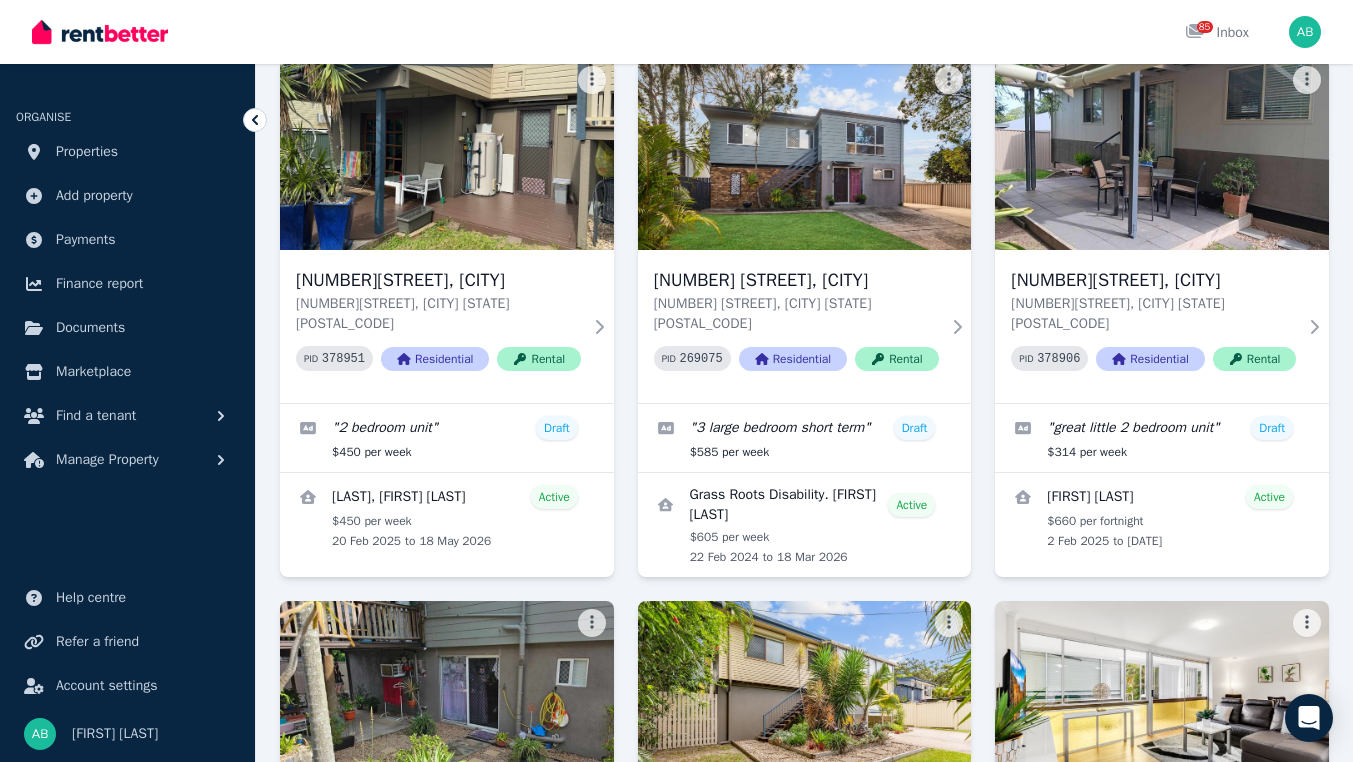 scroll, scrollTop: 447, scrollLeft: 0, axis: vertical 